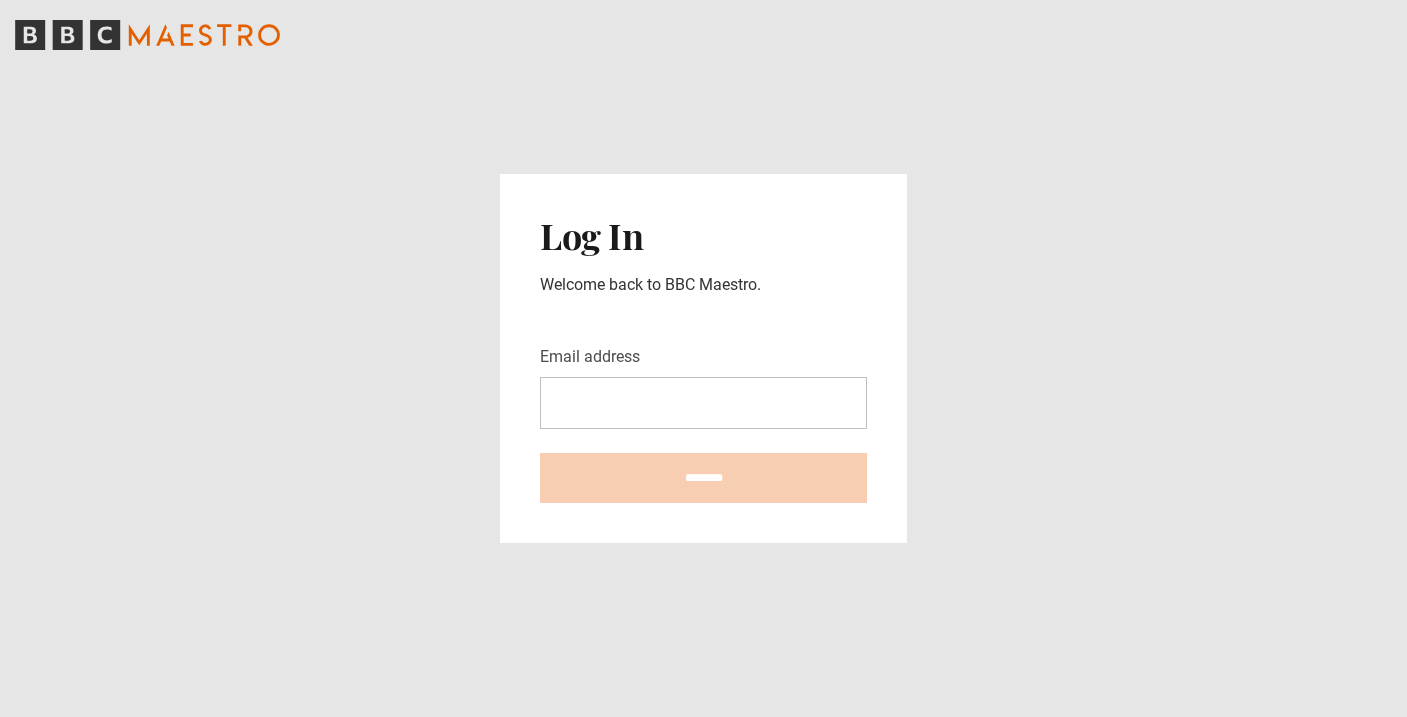 scroll, scrollTop: 0, scrollLeft: 0, axis: both 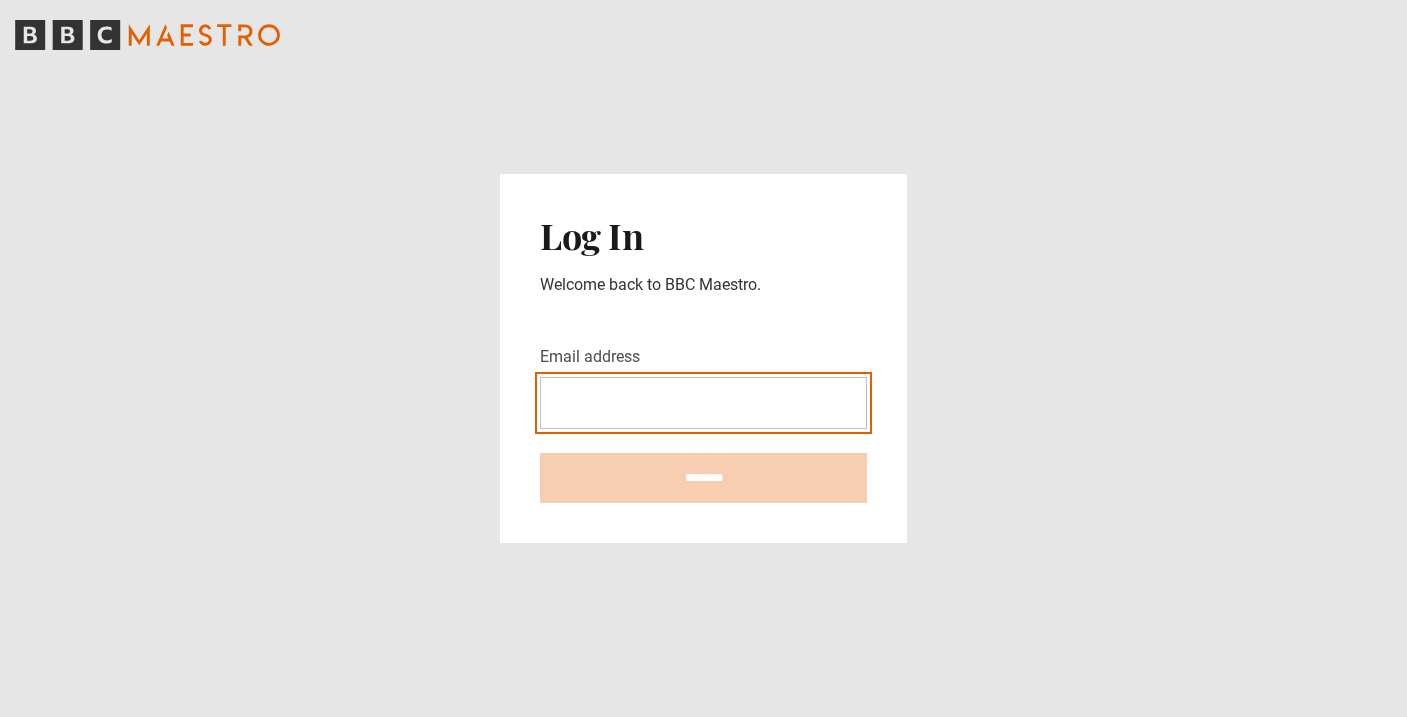 type on "**********" 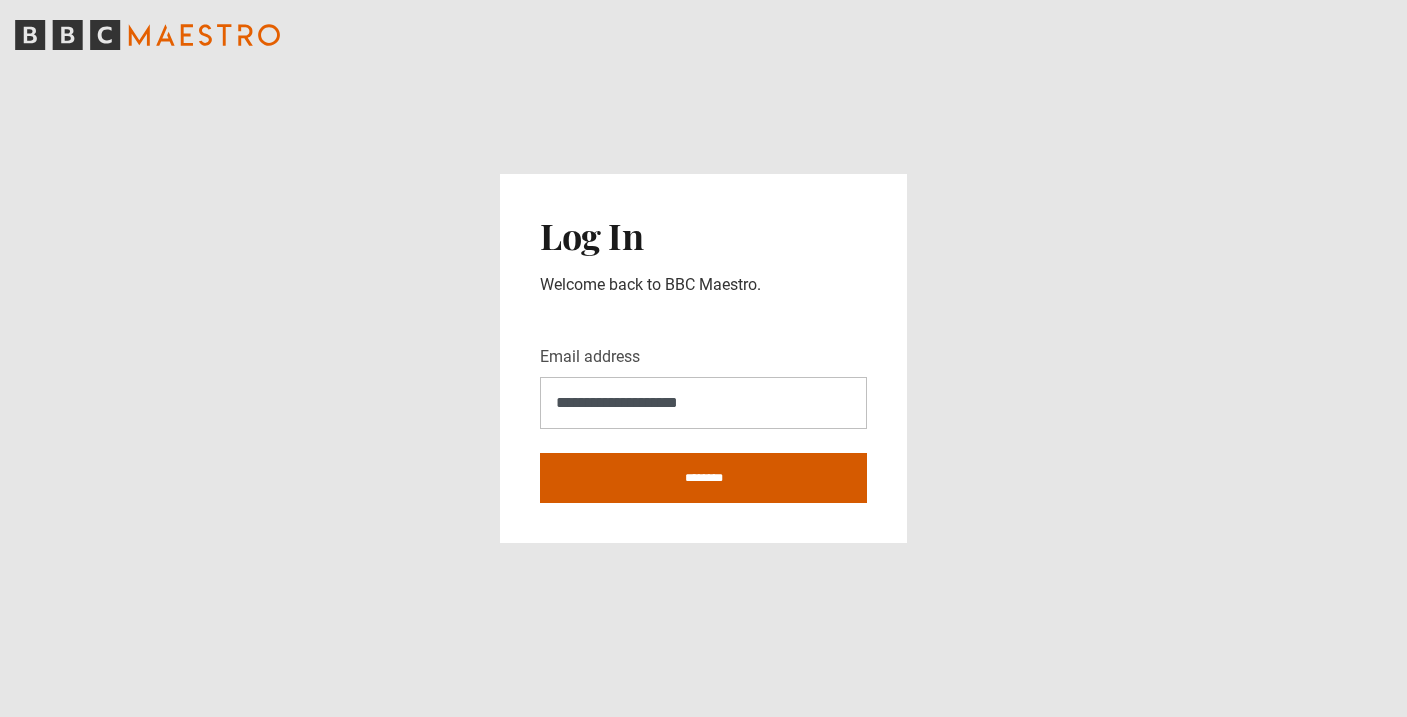 click on "********" at bounding box center (703, 478) 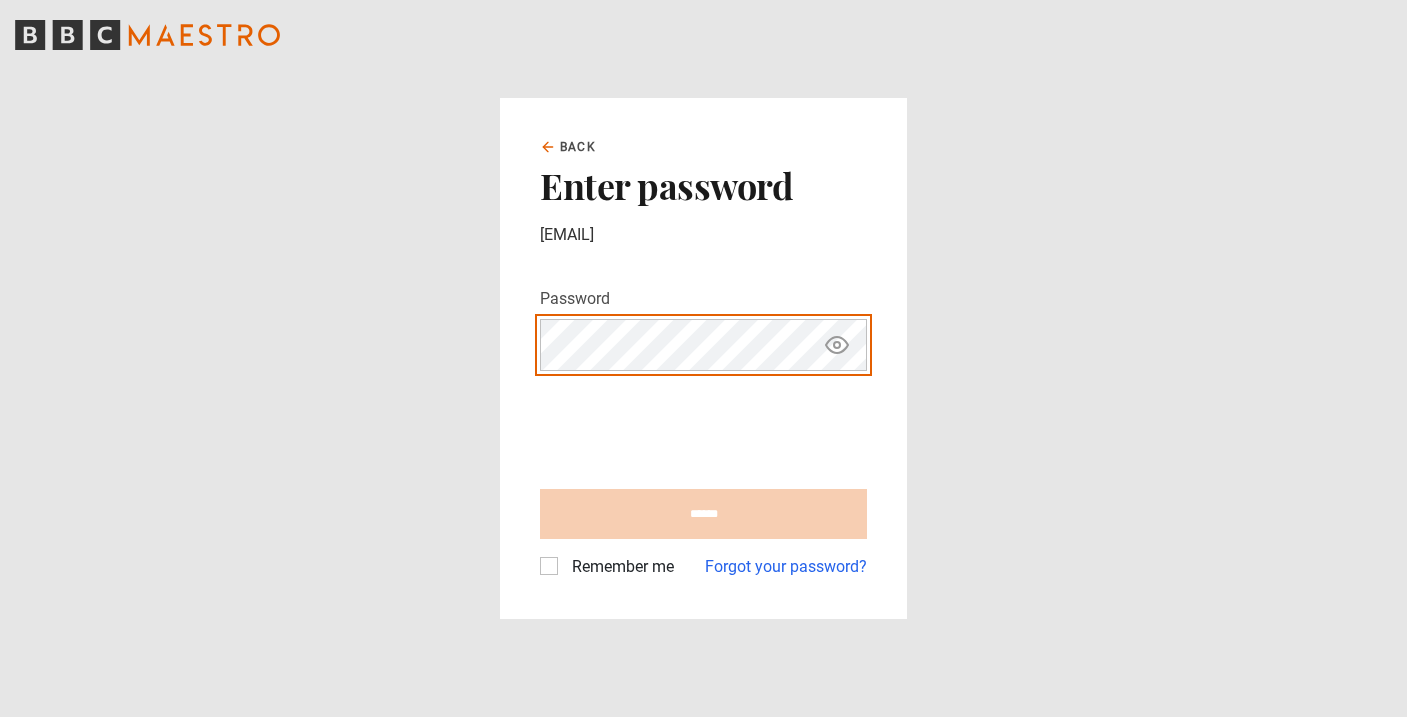 scroll, scrollTop: 0, scrollLeft: 0, axis: both 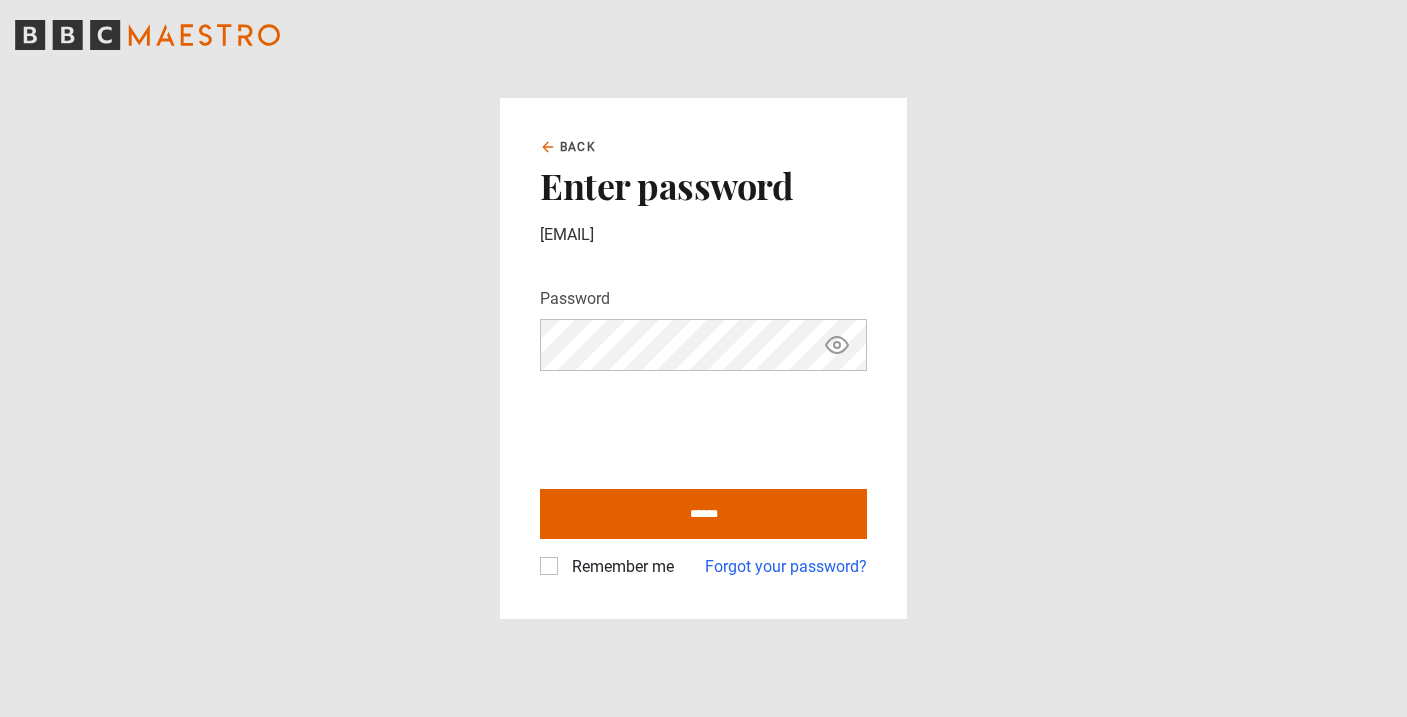 click 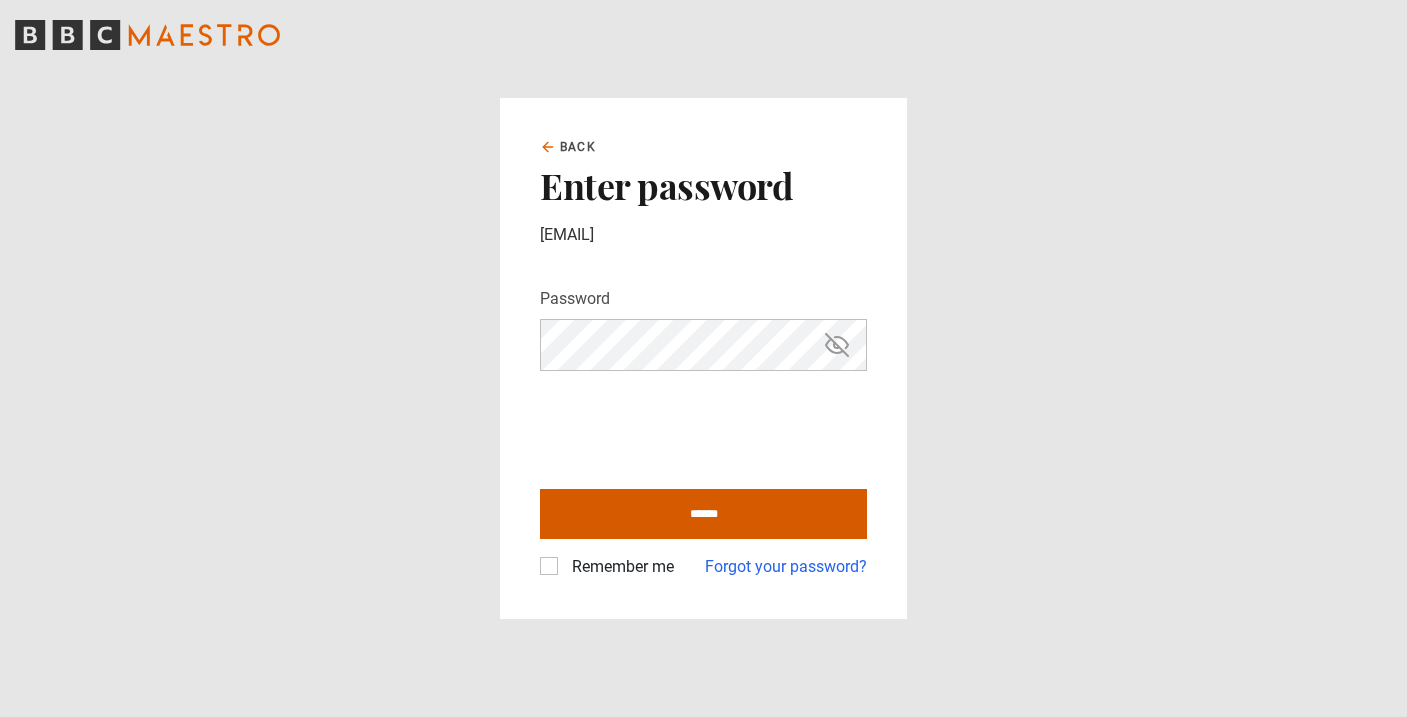 click on "******" at bounding box center (703, 514) 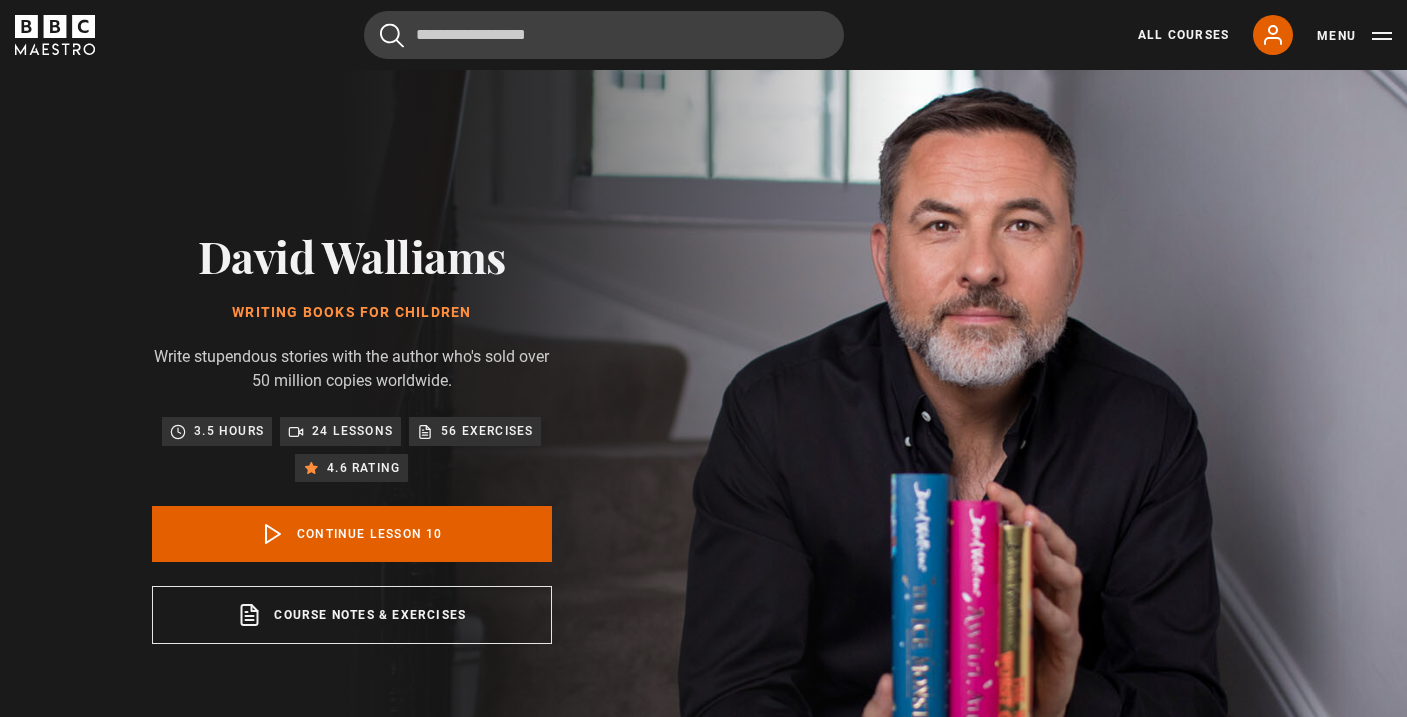 scroll, scrollTop: 802, scrollLeft: 0, axis: vertical 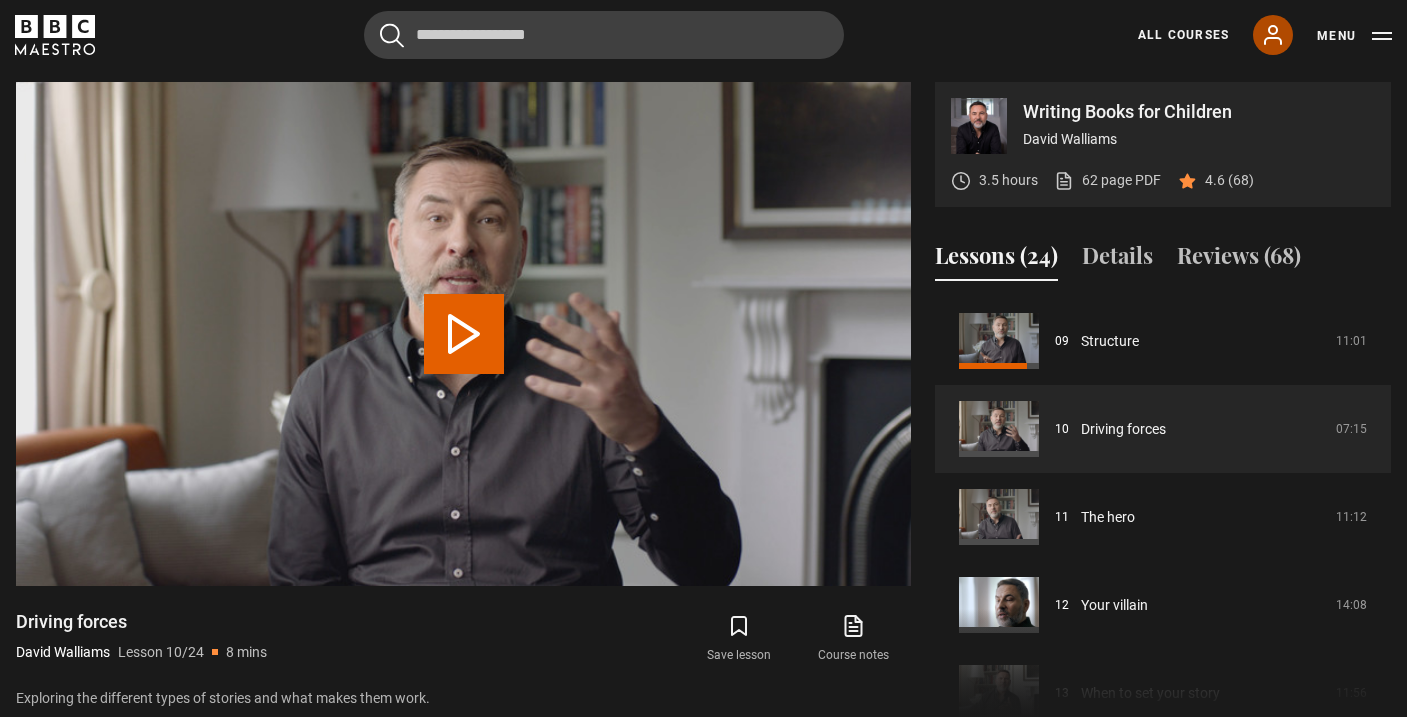 click 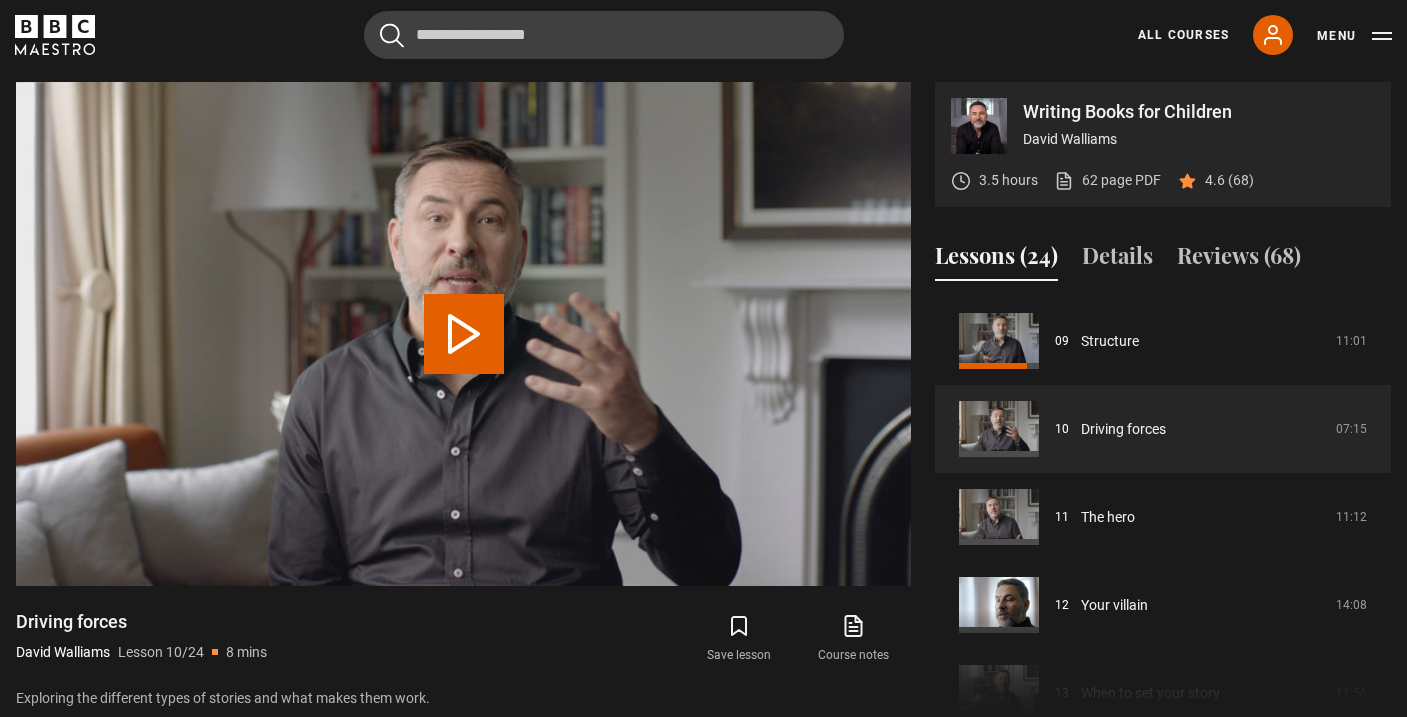 click on "Menu" at bounding box center (1354, 36) 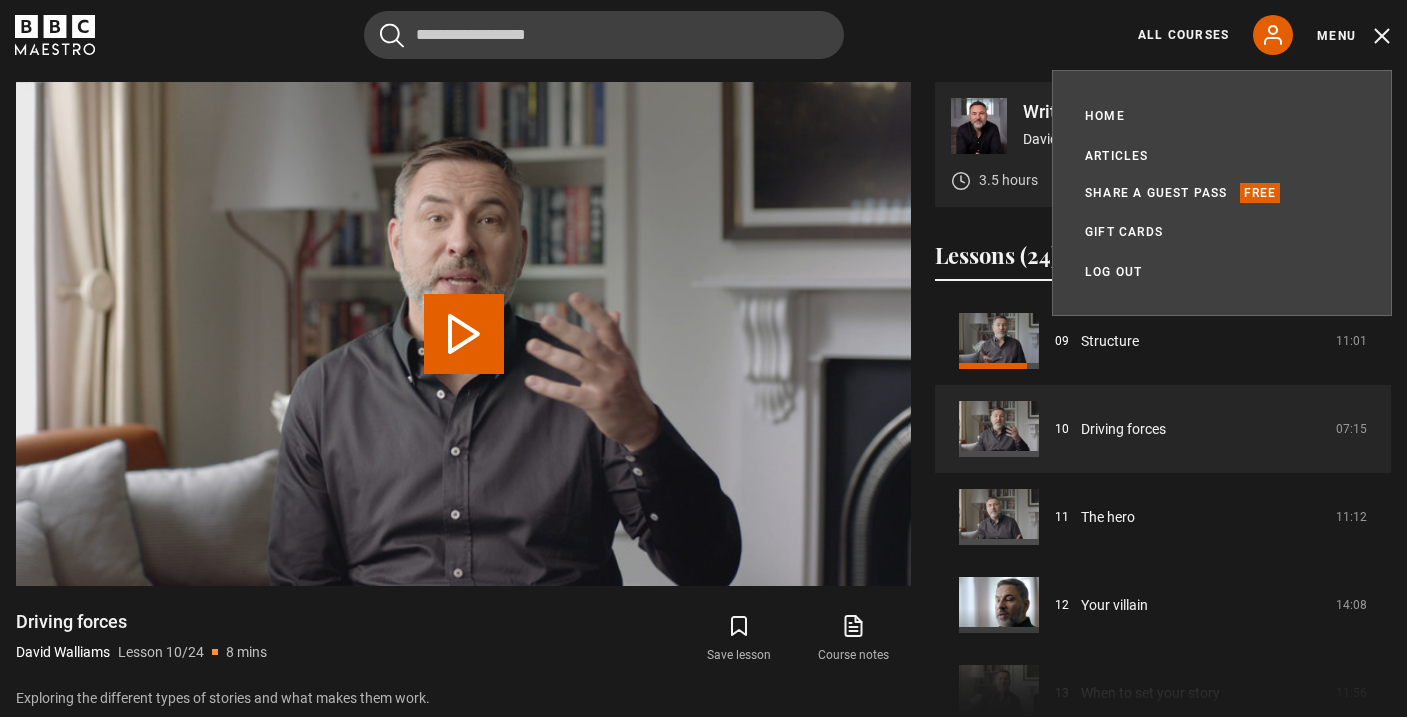 click on "Menu" at bounding box center (1354, 36) 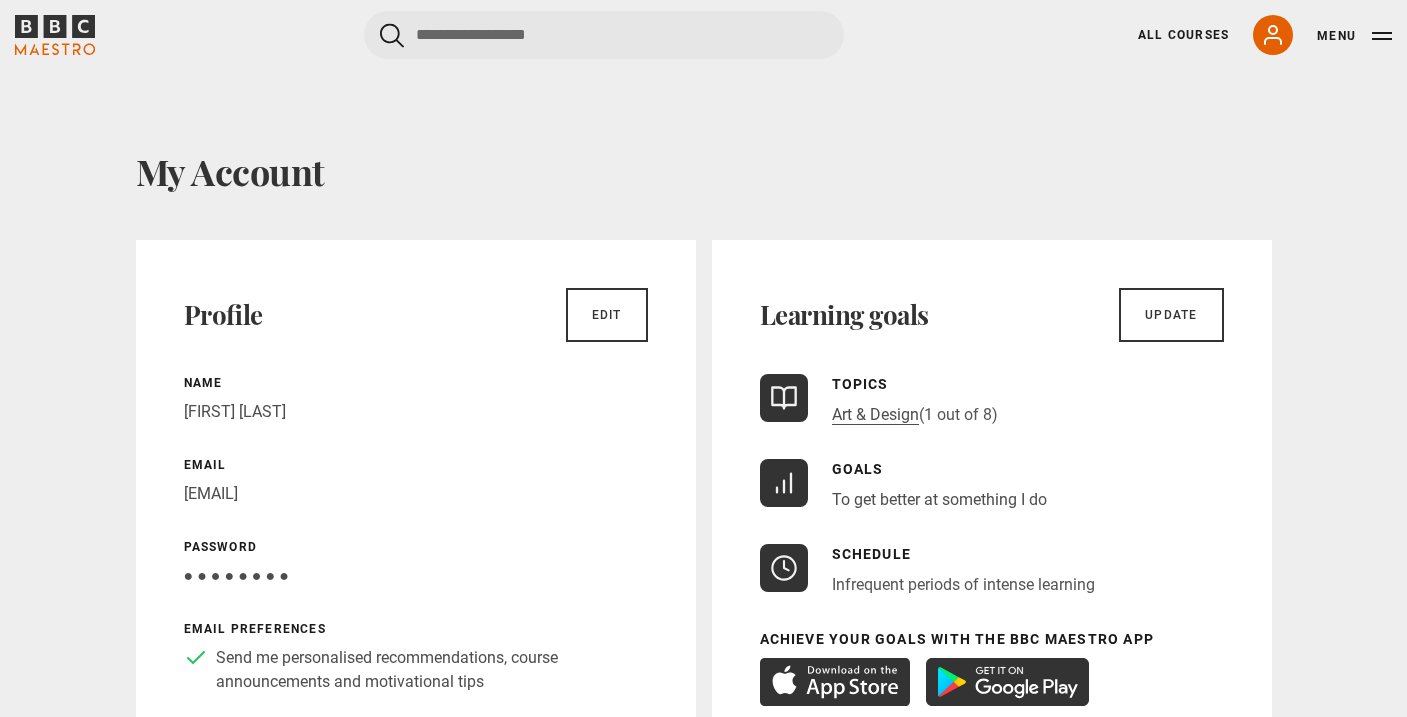 scroll, scrollTop: 0, scrollLeft: 0, axis: both 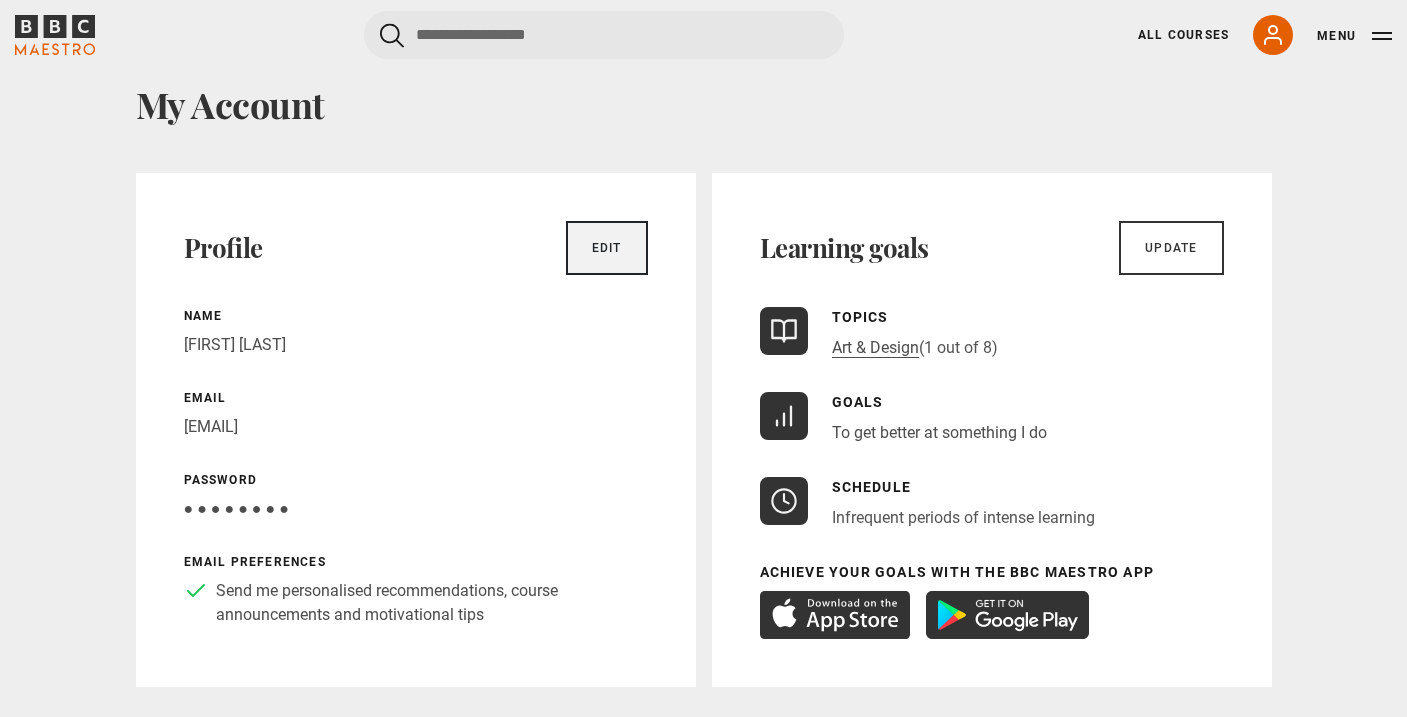 click on "Edit" at bounding box center (607, 248) 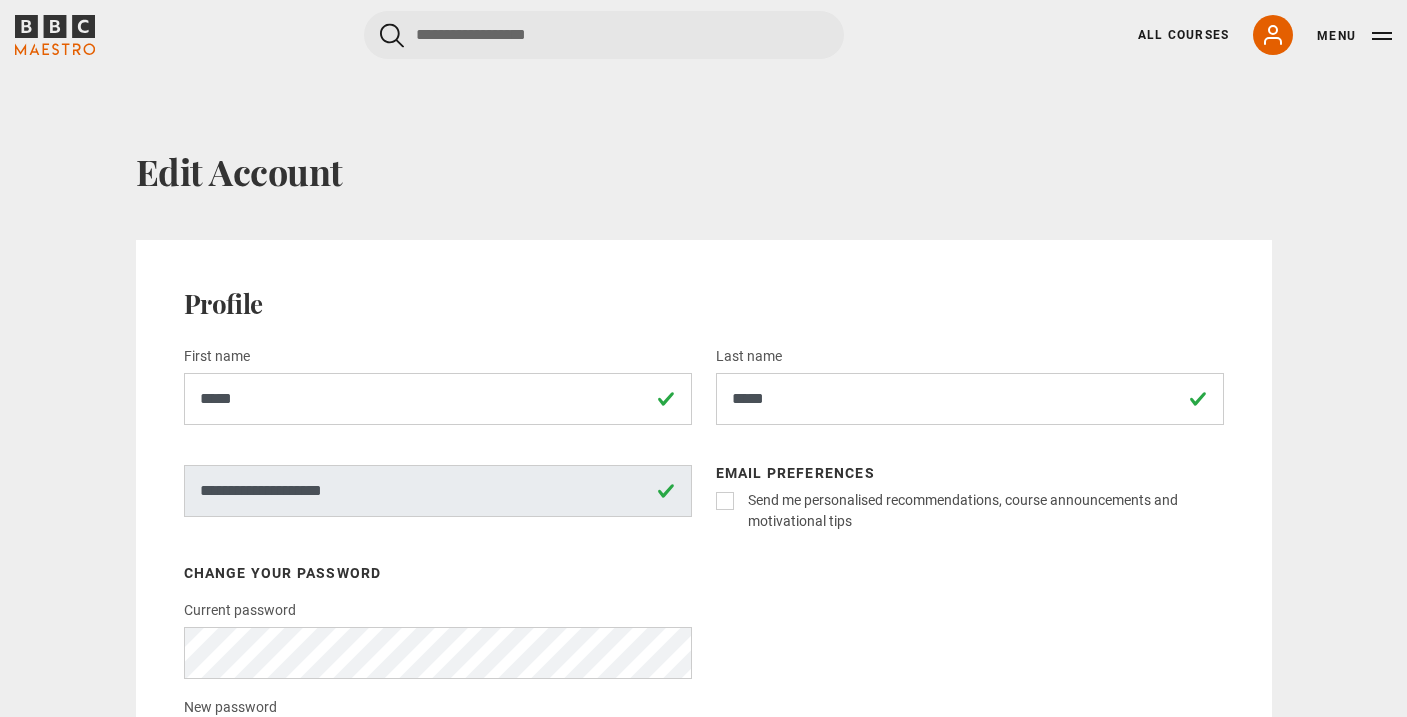 scroll, scrollTop: 0, scrollLeft: 0, axis: both 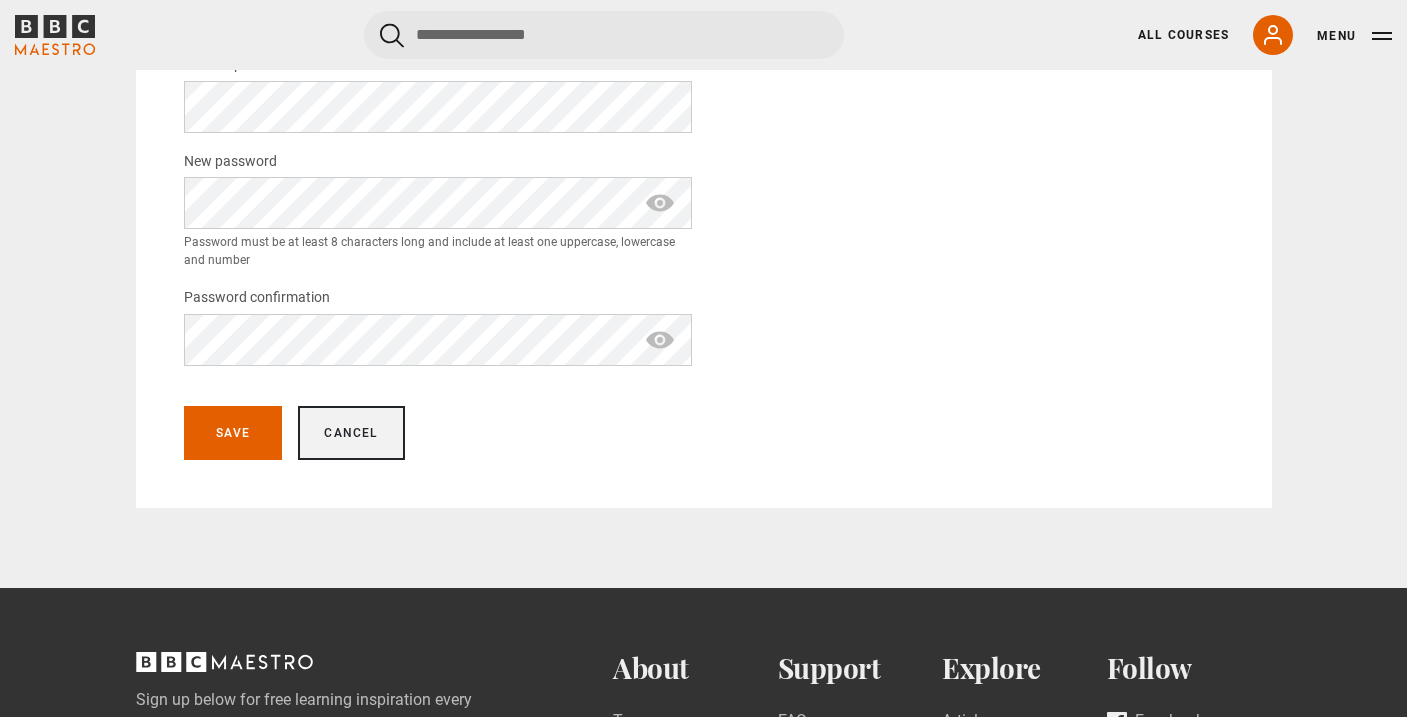 click on "Cancel" at bounding box center [351, 433] 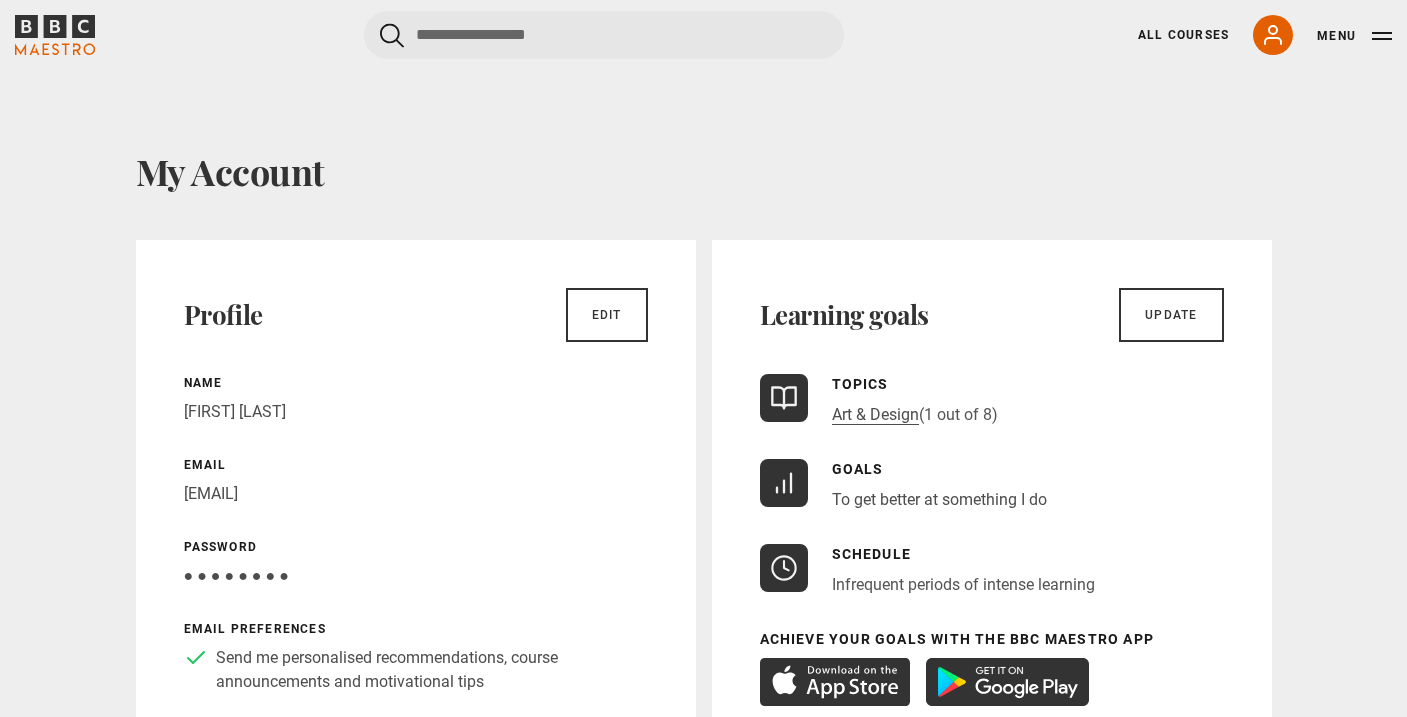 scroll, scrollTop: 0, scrollLeft: 0, axis: both 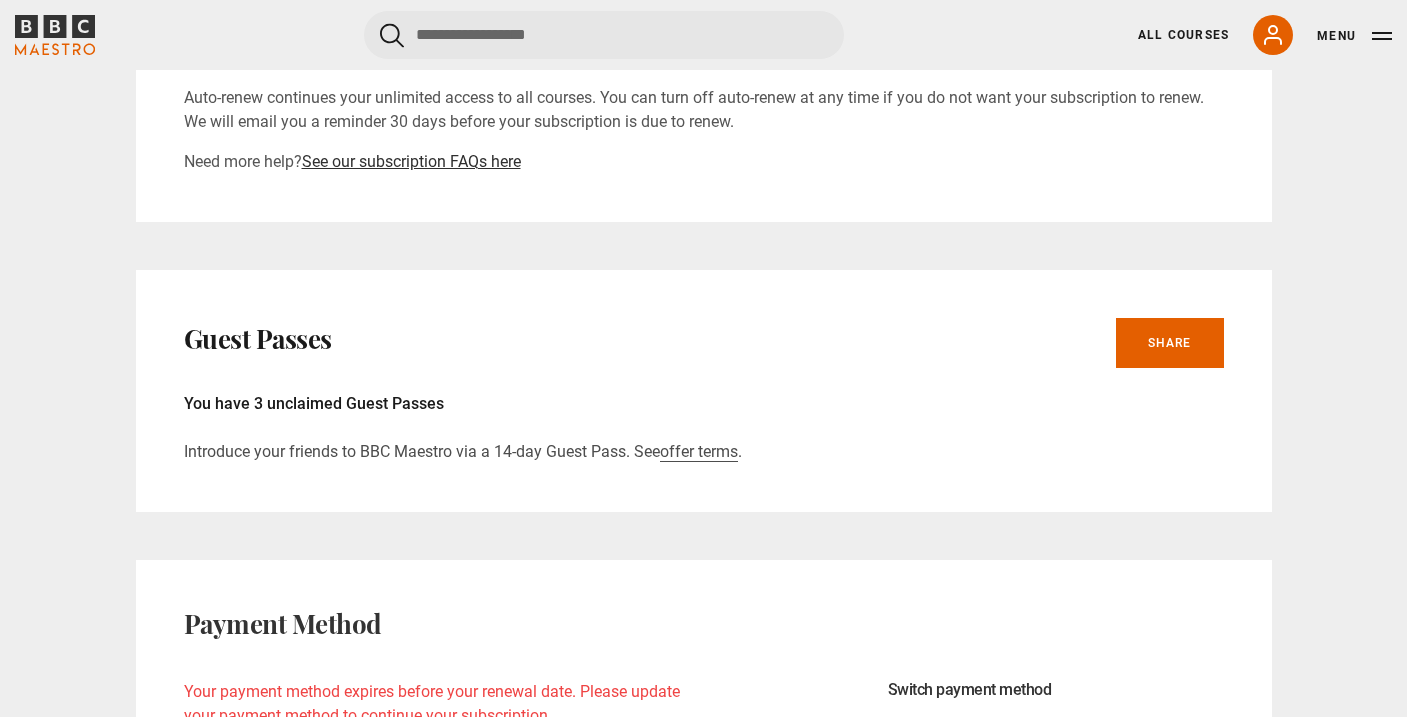click on "See our subscription FAQs here" at bounding box center (411, 161) 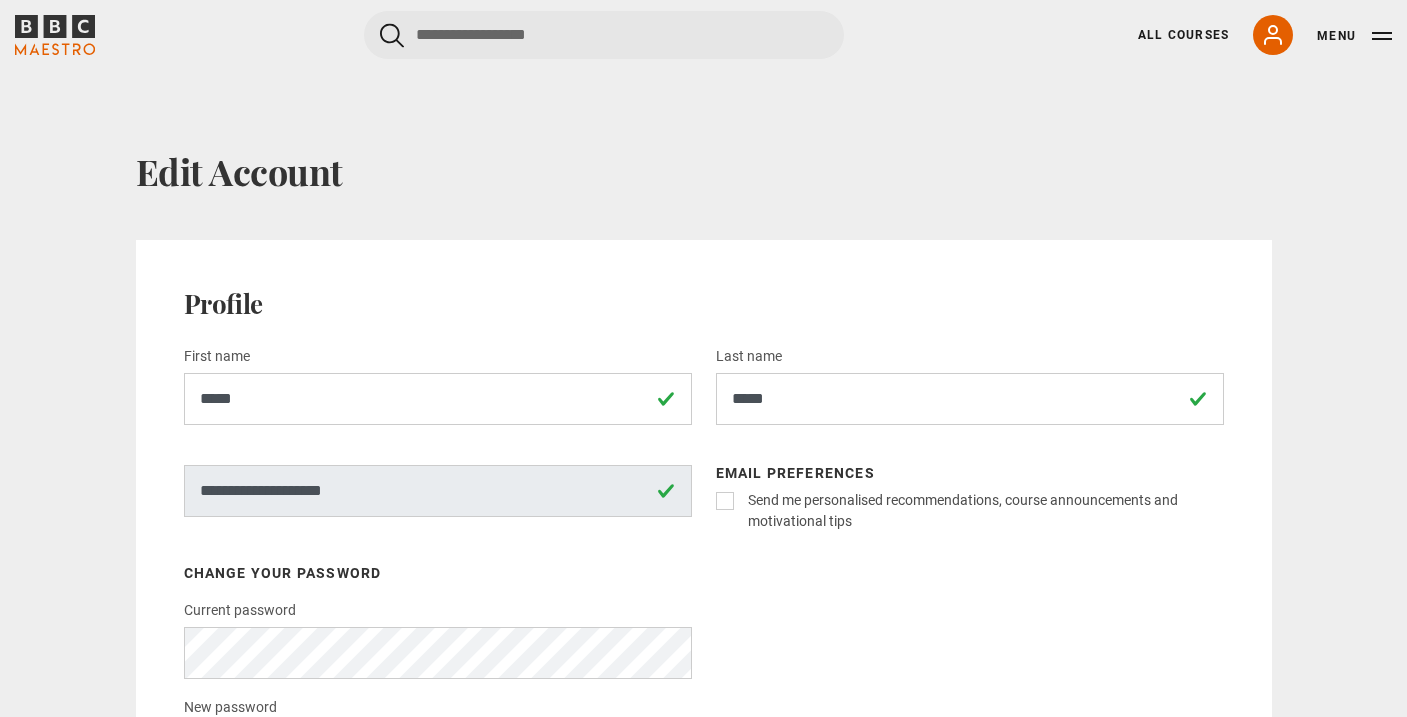 scroll, scrollTop: 0, scrollLeft: 0, axis: both 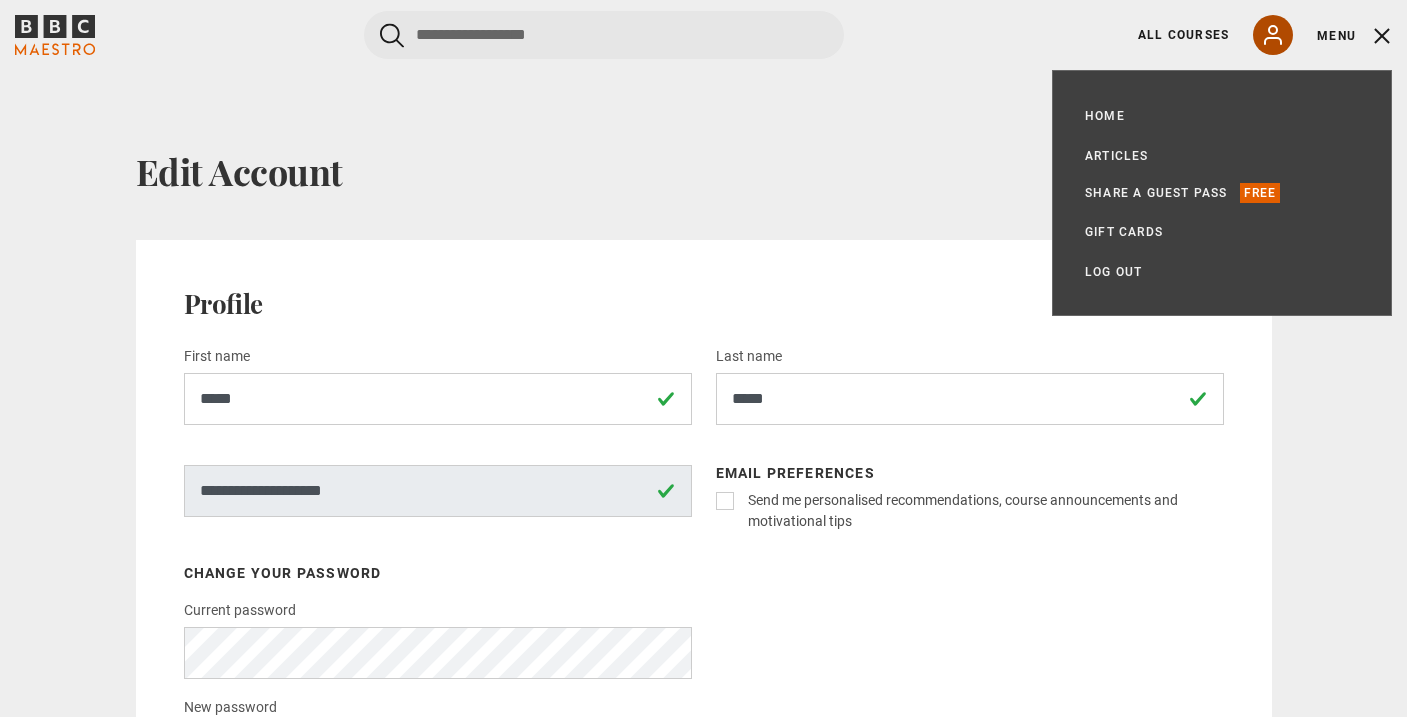 click 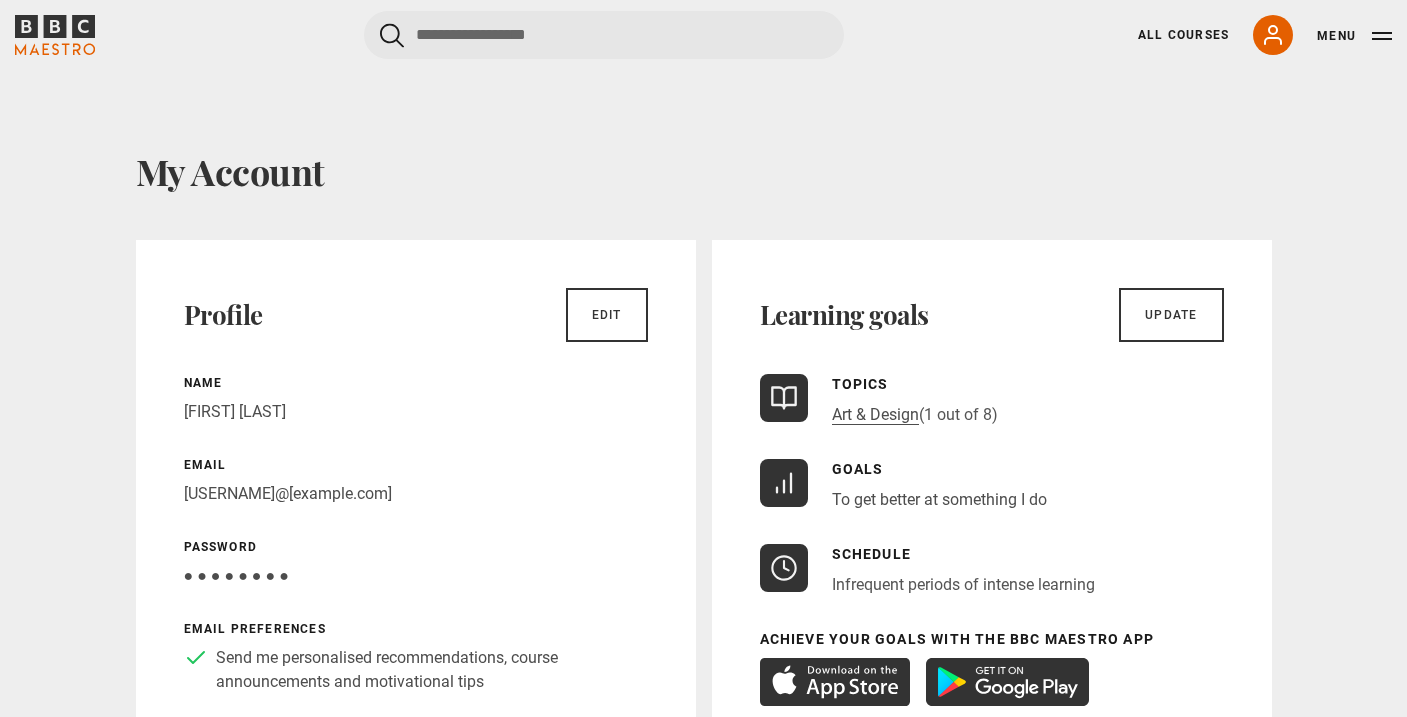 scroll, scrollTop: 0, scrollLeft: 0, axis: both 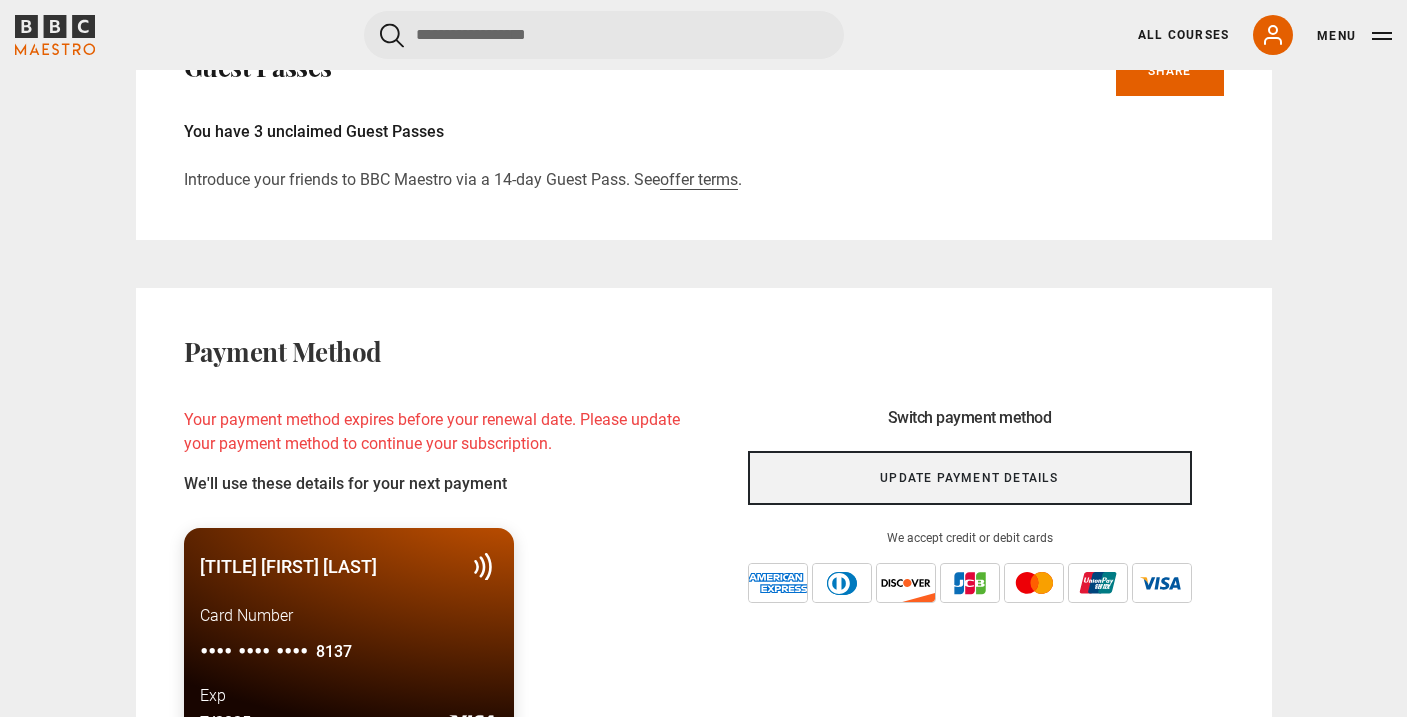 click on "Update payment details" at bounding box center [970, 478] 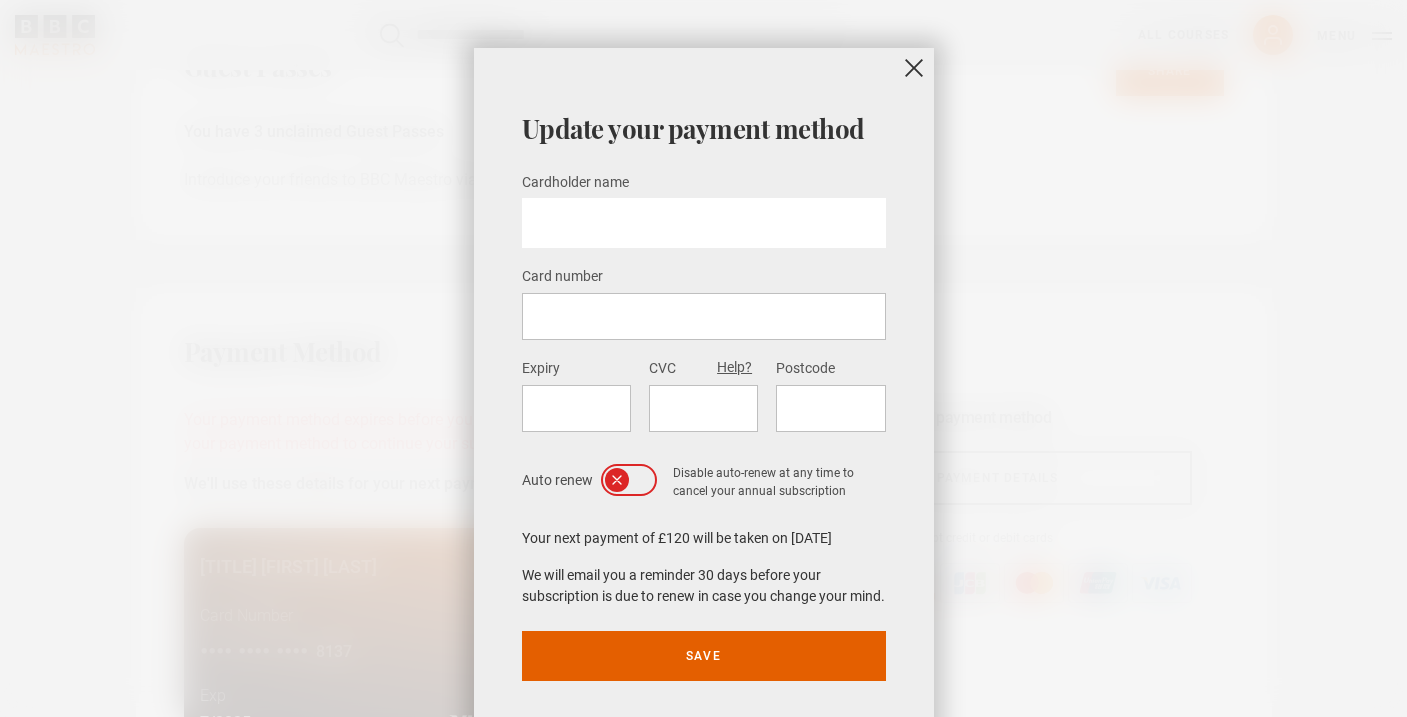 scroll, scrollTop: 0, scrollLeft: 0, axis: both 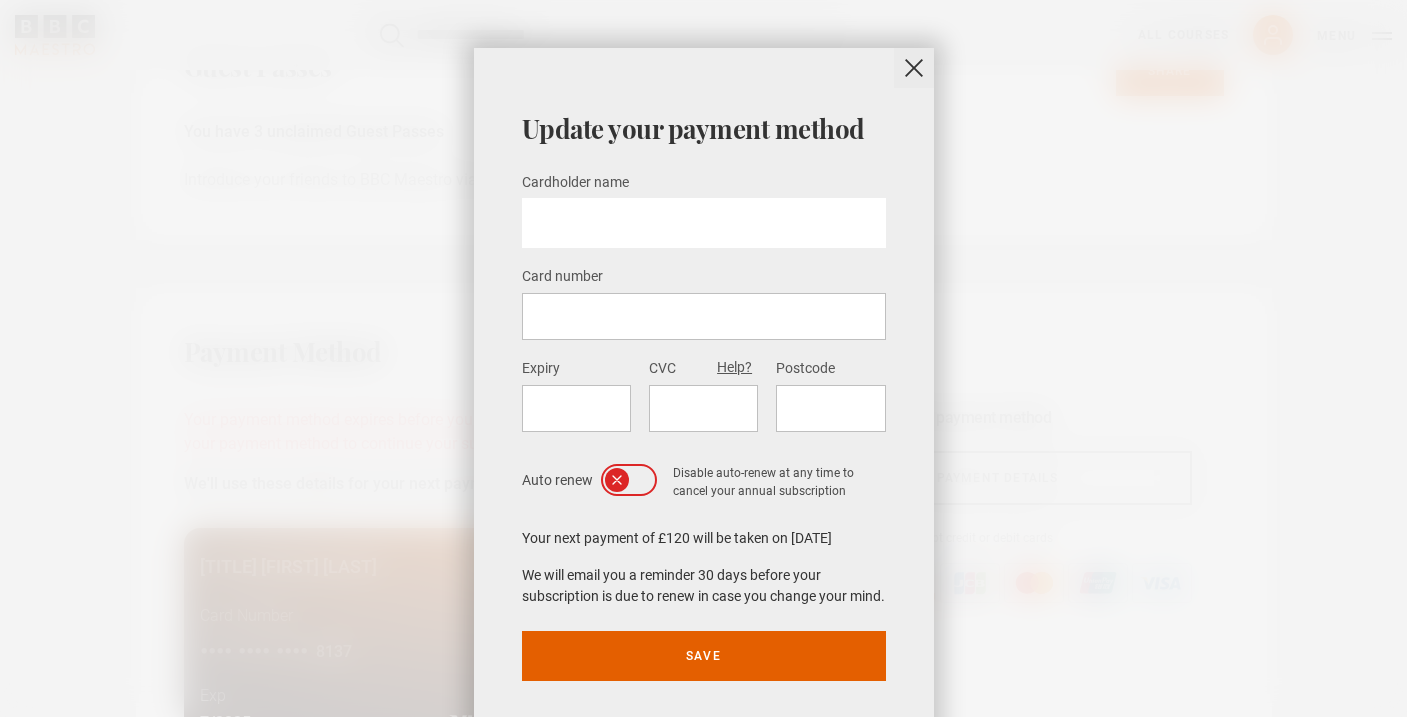 click at bounding box center (914, 68) 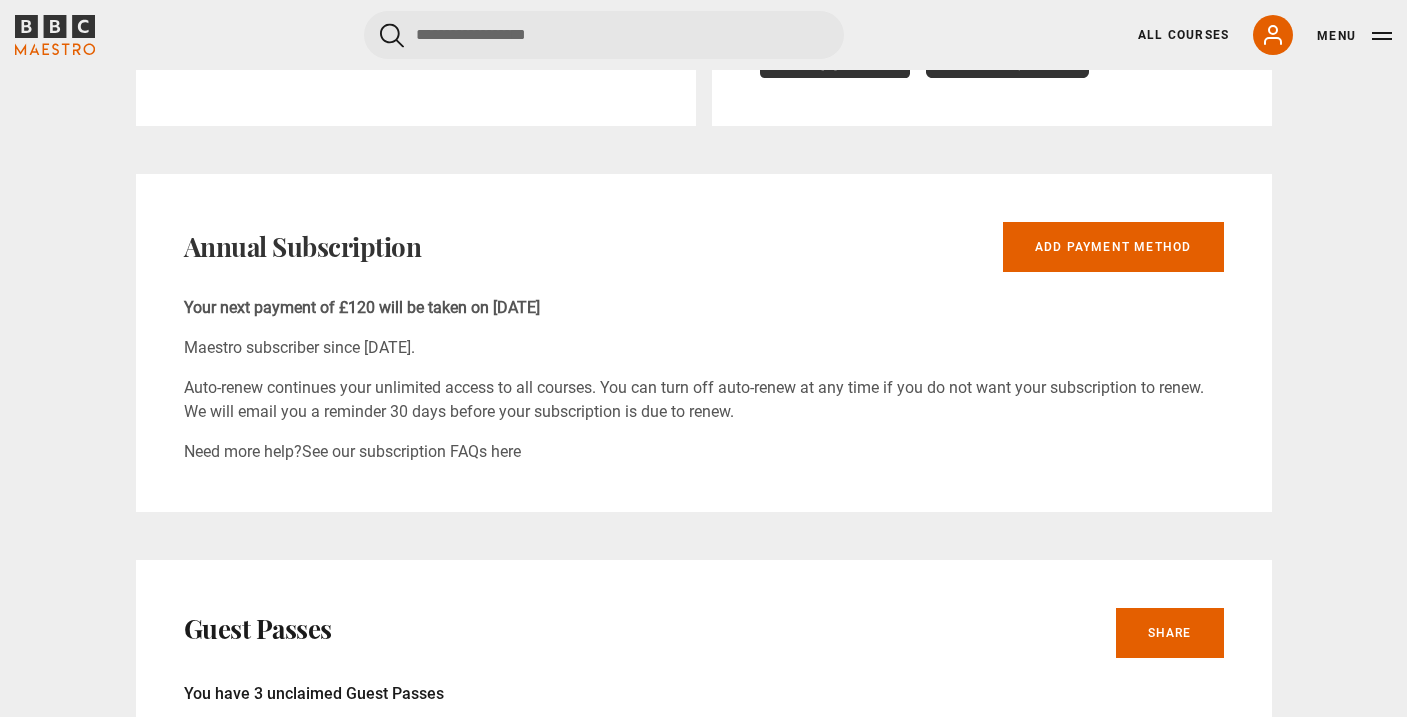 scroll, scrollTop: 624, scrollLeft: 0, axis: vertical 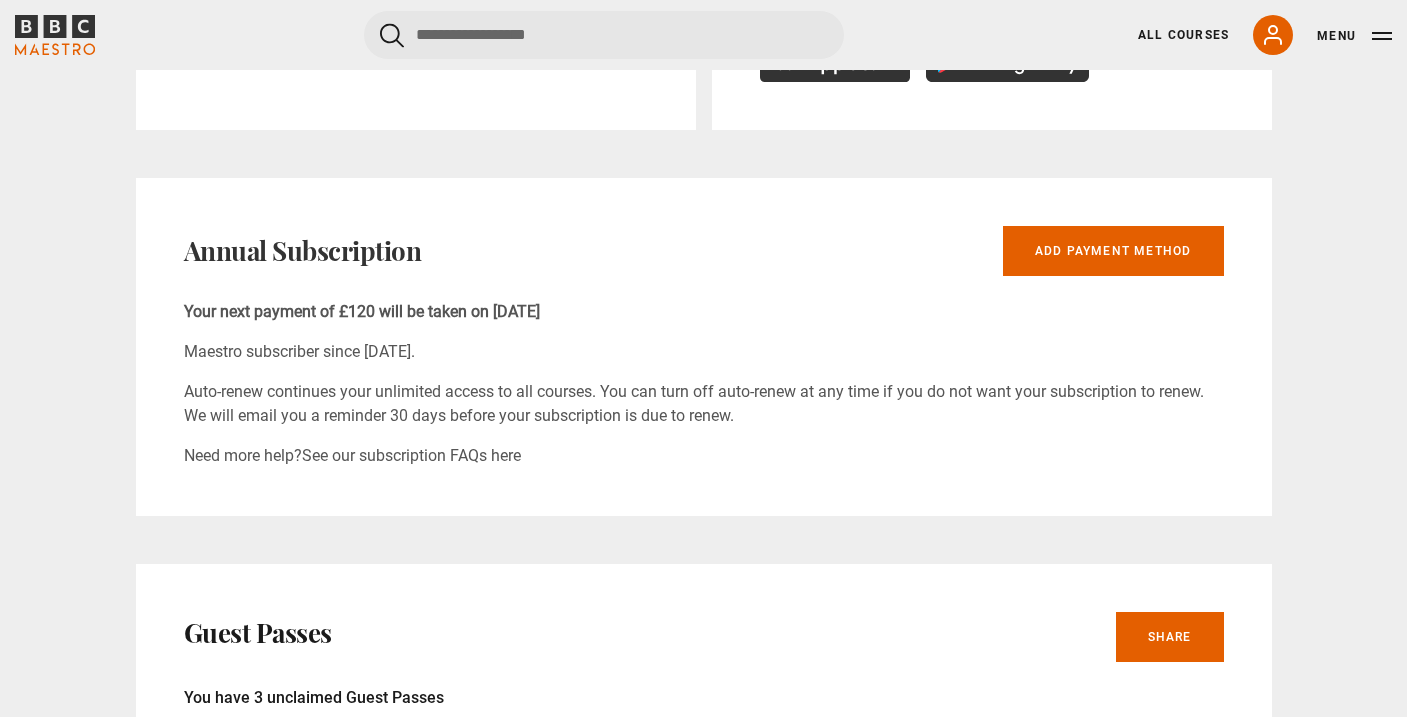 click on "Auto-renew continues your unlimited access to all courses. You can turn off auto-renew
at any time if you do not want your subscription to renew. We will email you a reminder
30 days before your subscription is due to renew." at bounding box center (704, 404) 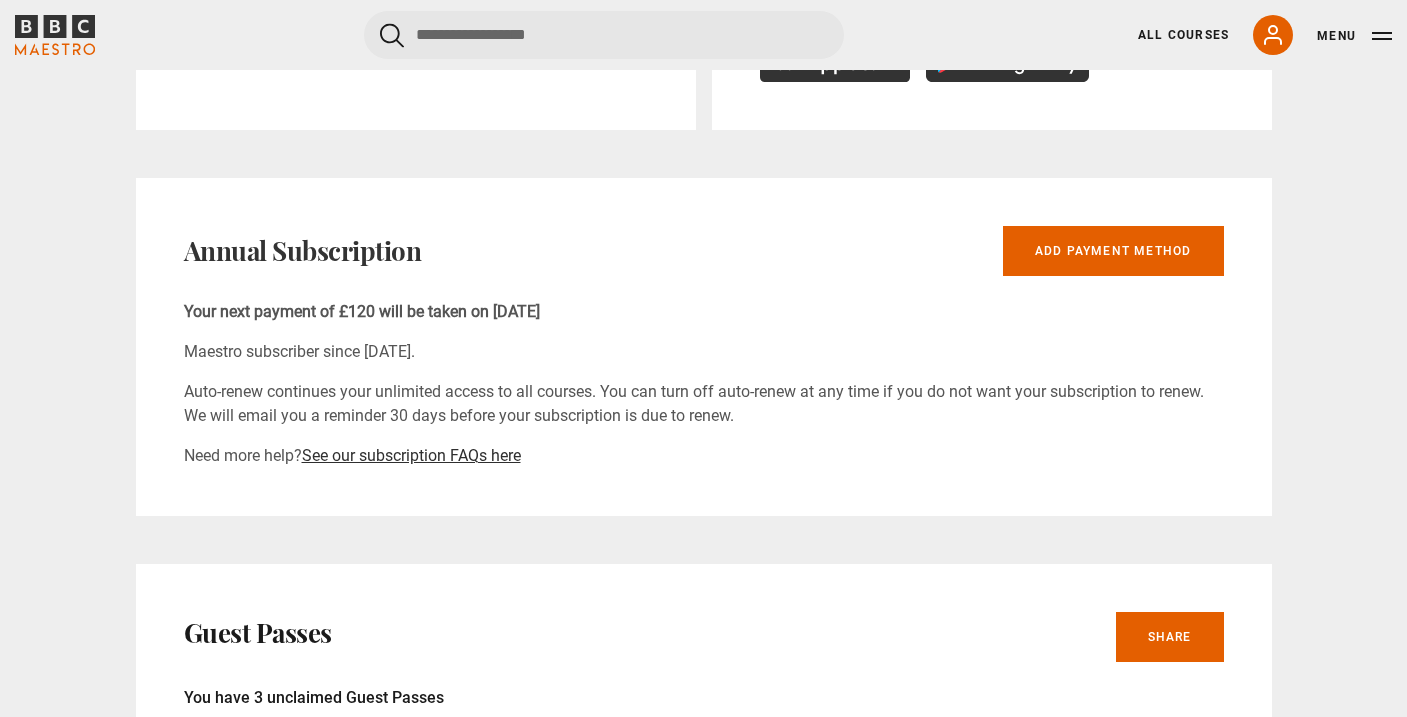 click on "See our subscription FAQs here" at bounding box center (411, 455) 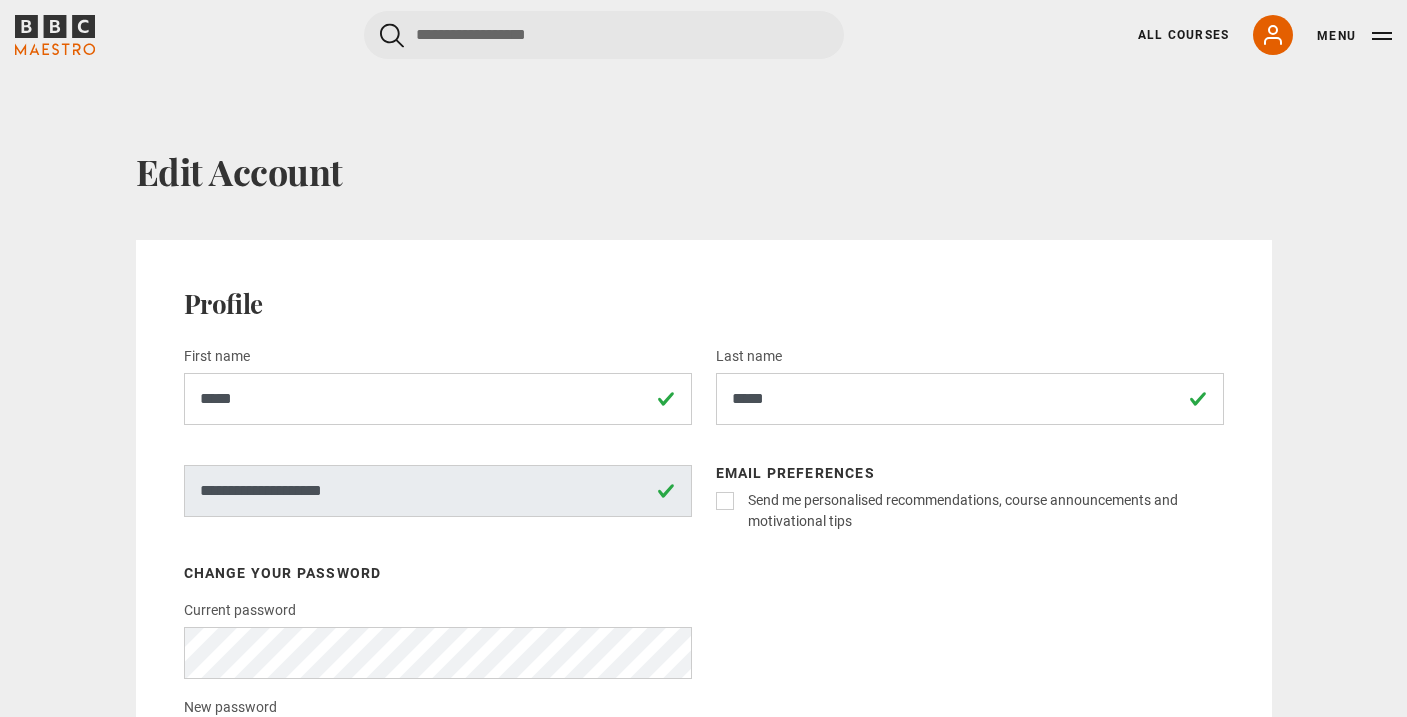 scroll, scrollTop: 0, scrollLeft: 0, axis: both 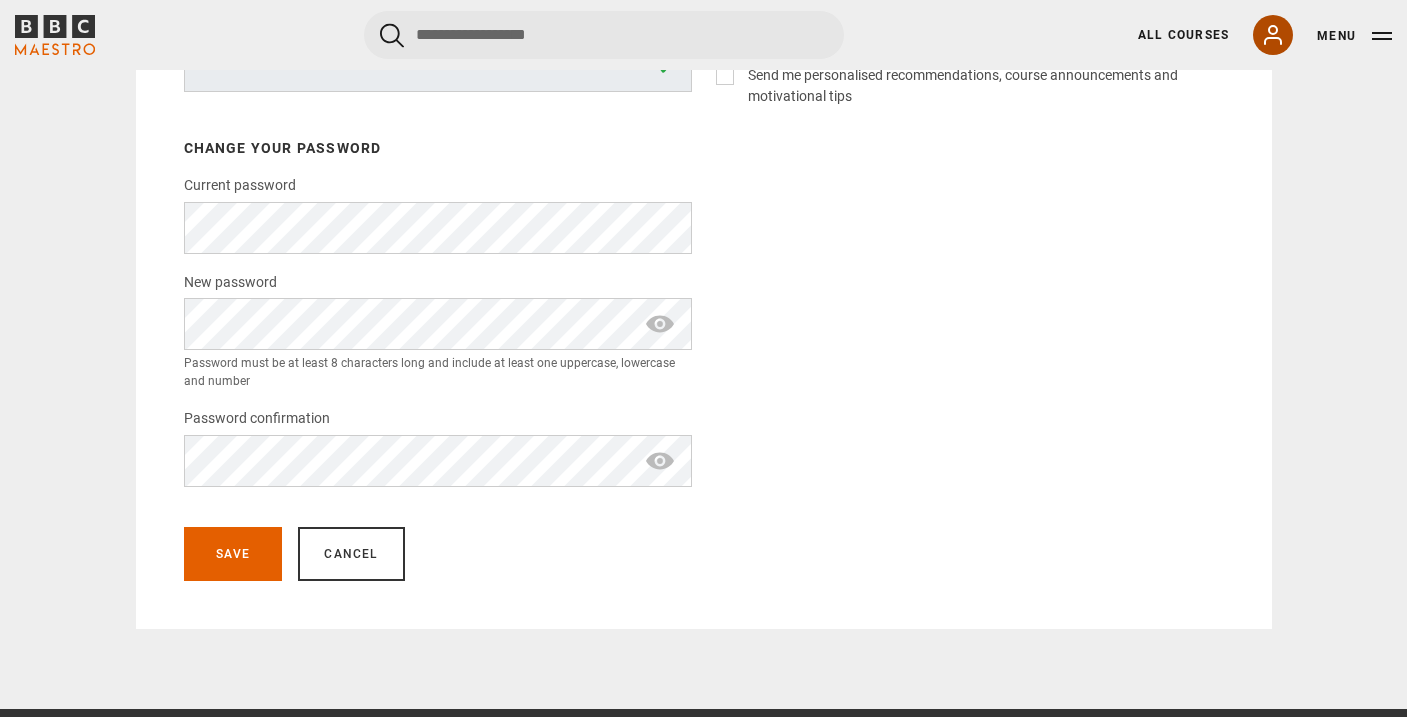 click 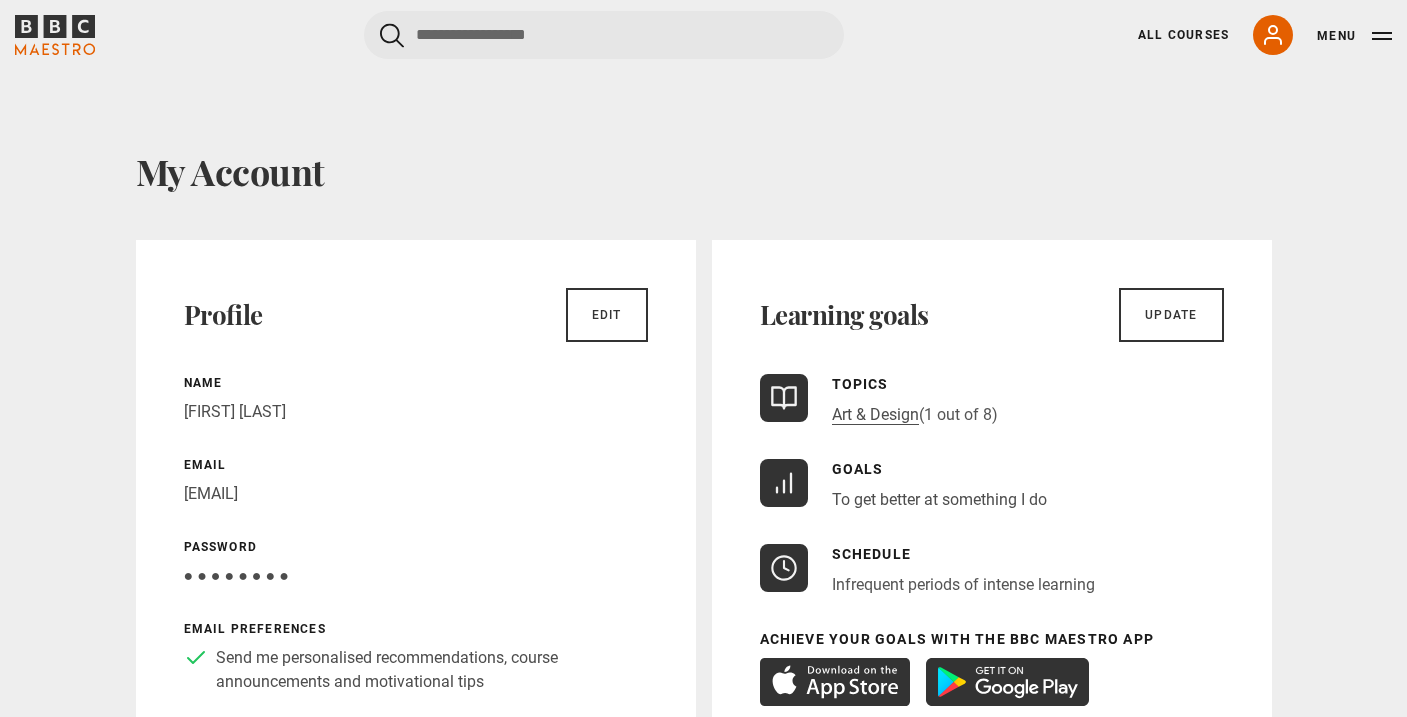 scroll, scrollTop: 0, scrollLeft: 0, axis: both 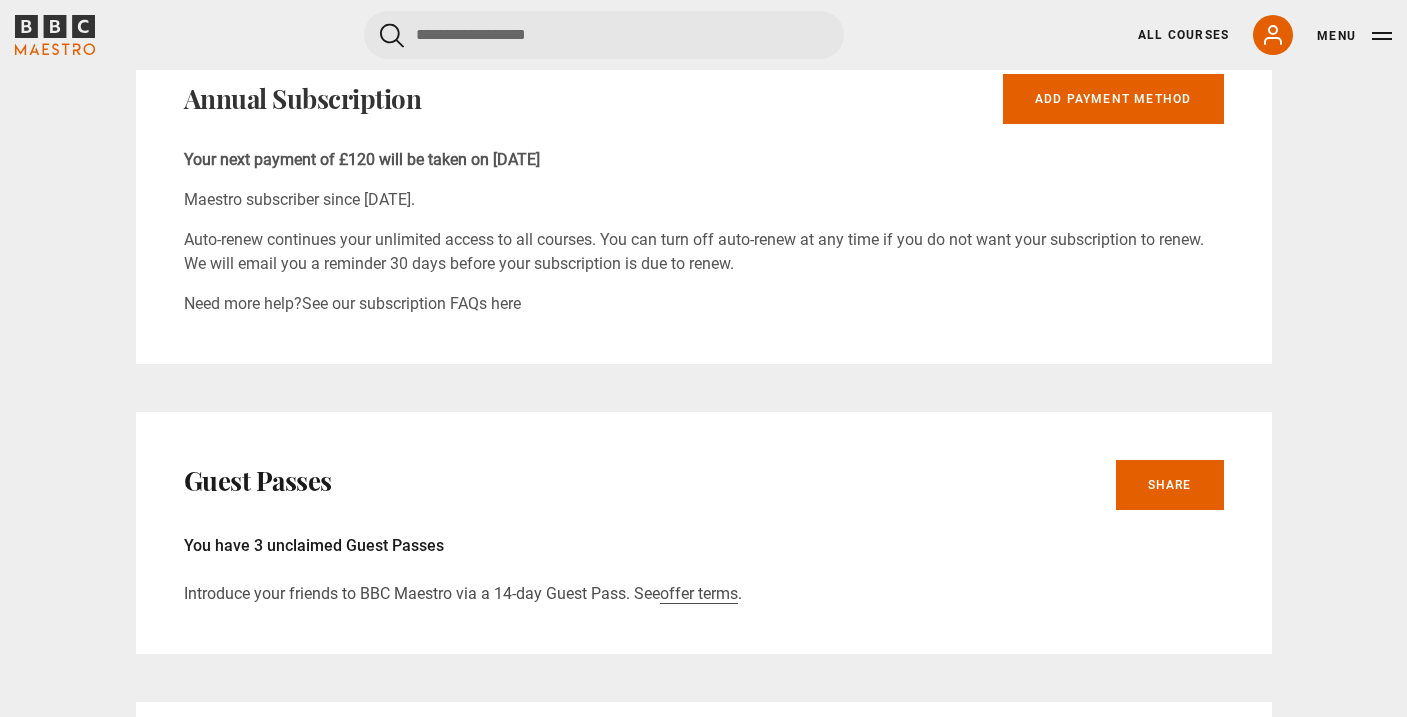 drag, startPoint x: 357, startPoint y: 186, endPoint x: 415, endPoint y: 187, distance: 58.00862 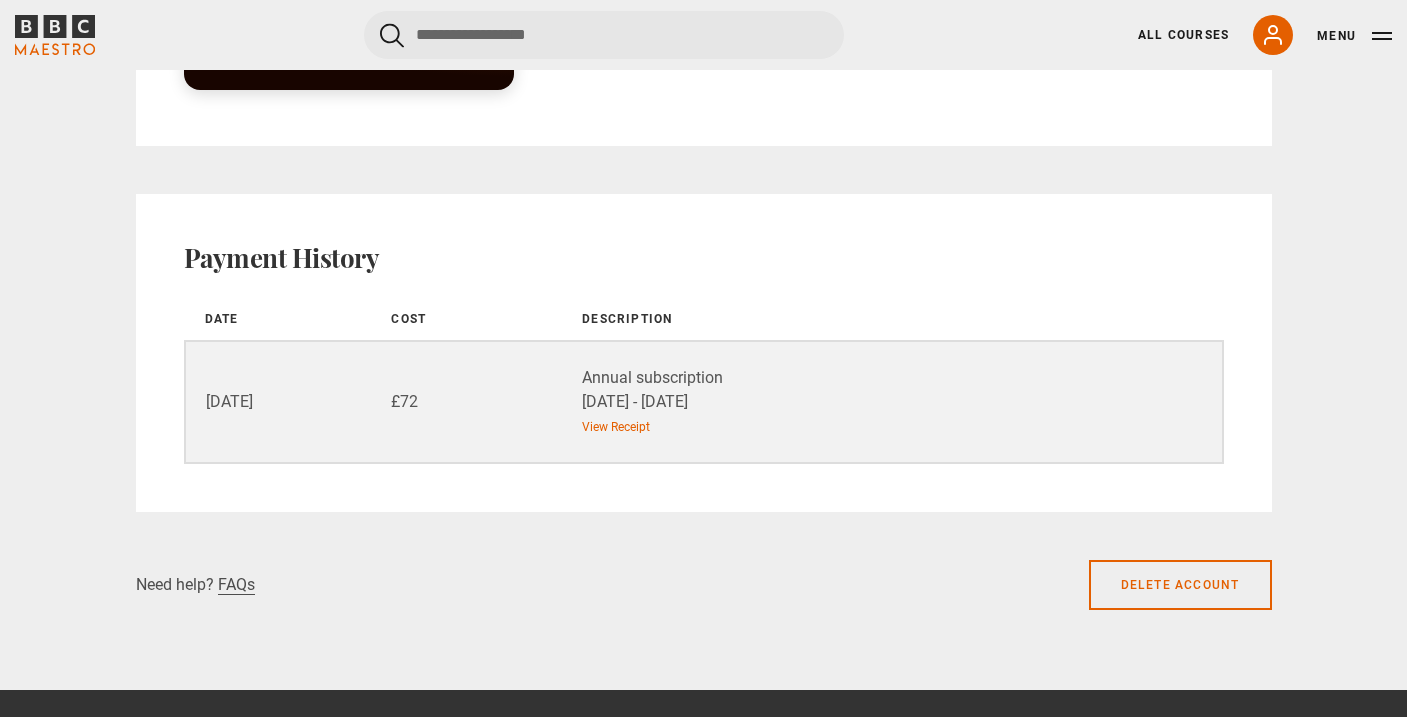 scroll, scrollTop: 1856, scrollLeft: 0, axis: vertical 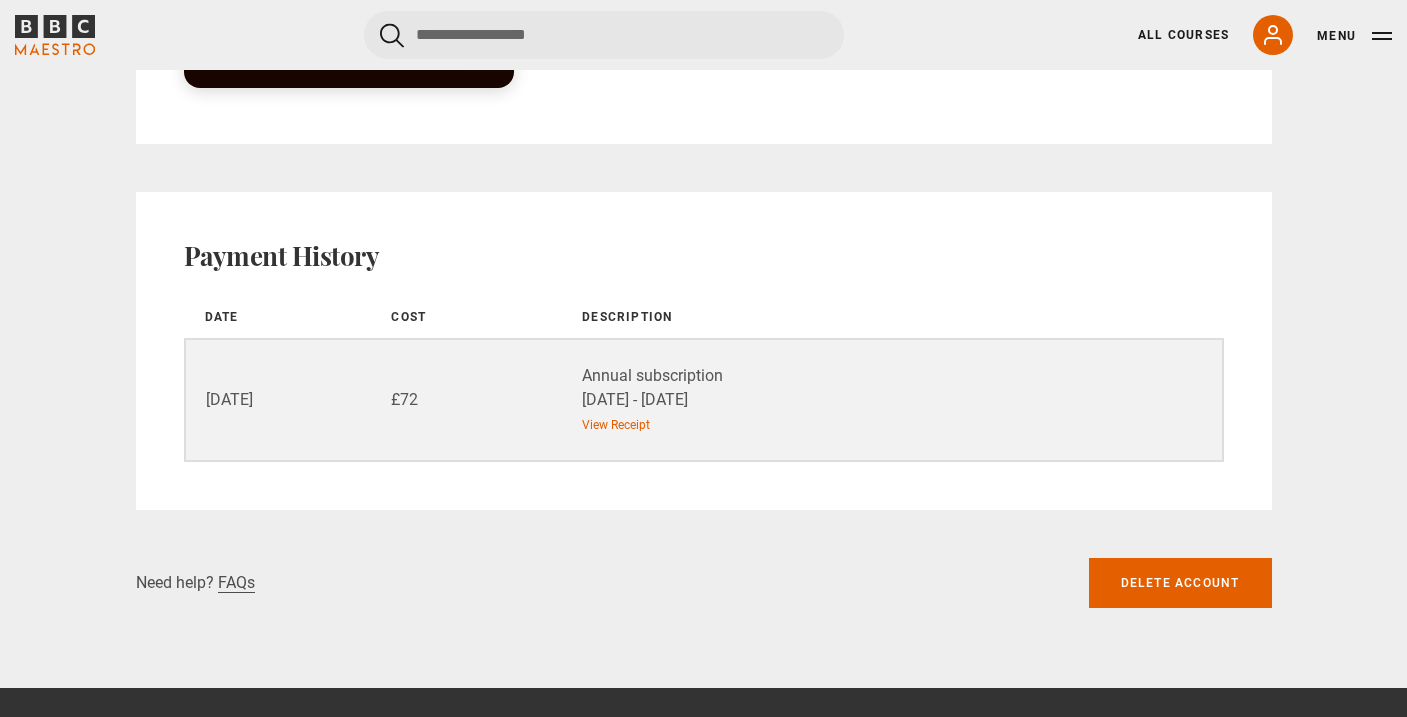 click on "Delete account" at bounding box center [1180, 583] 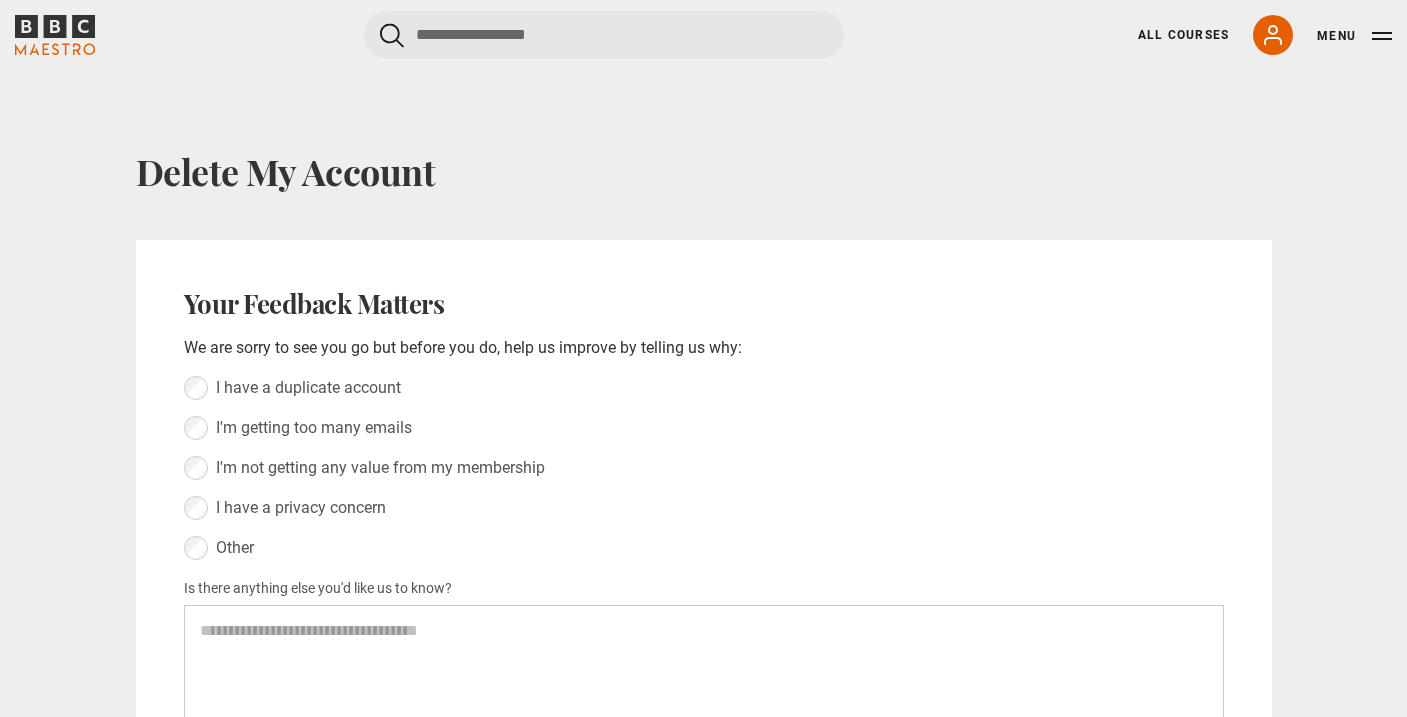 scroll, scrollTop: 0, scrollLeft: 0, axis: both 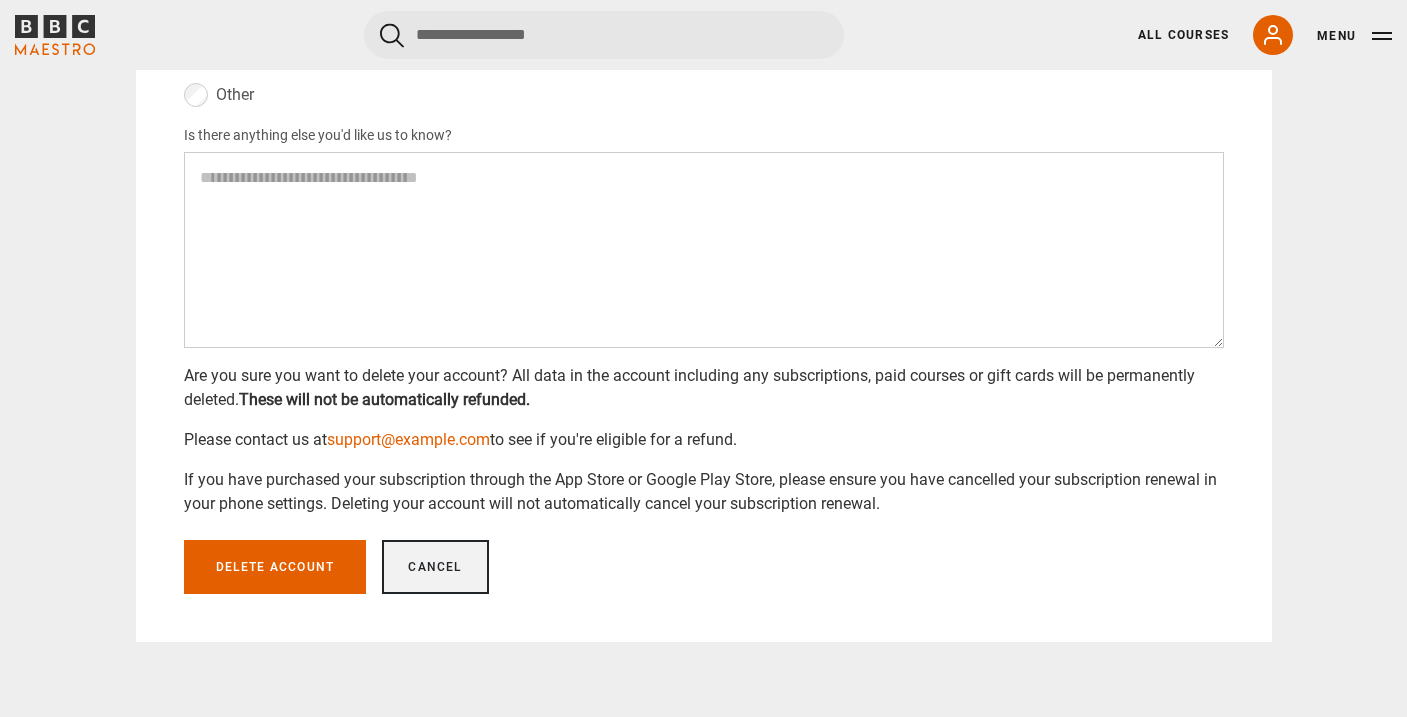 click on "Cancel" at bounding box center [435, 567] 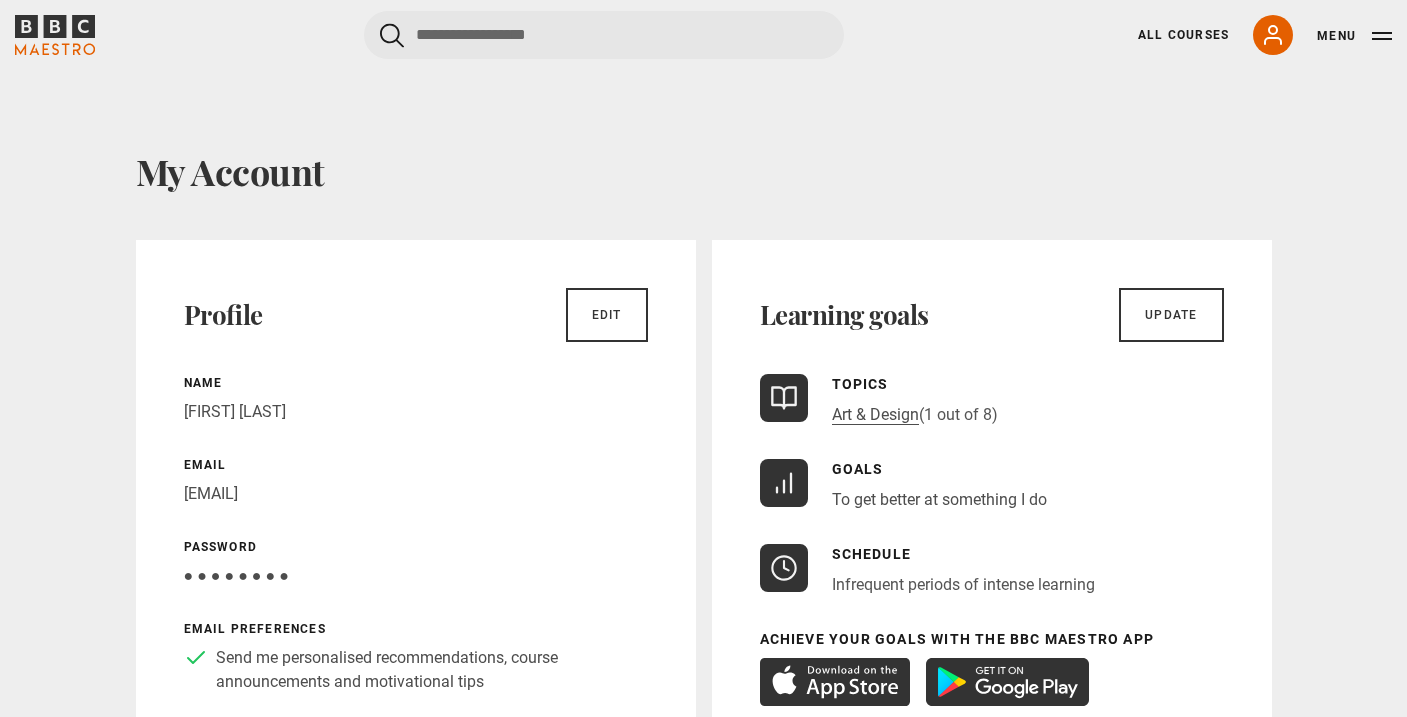scroll, scrollTop: 0, scrollLeft: 0, axis: both 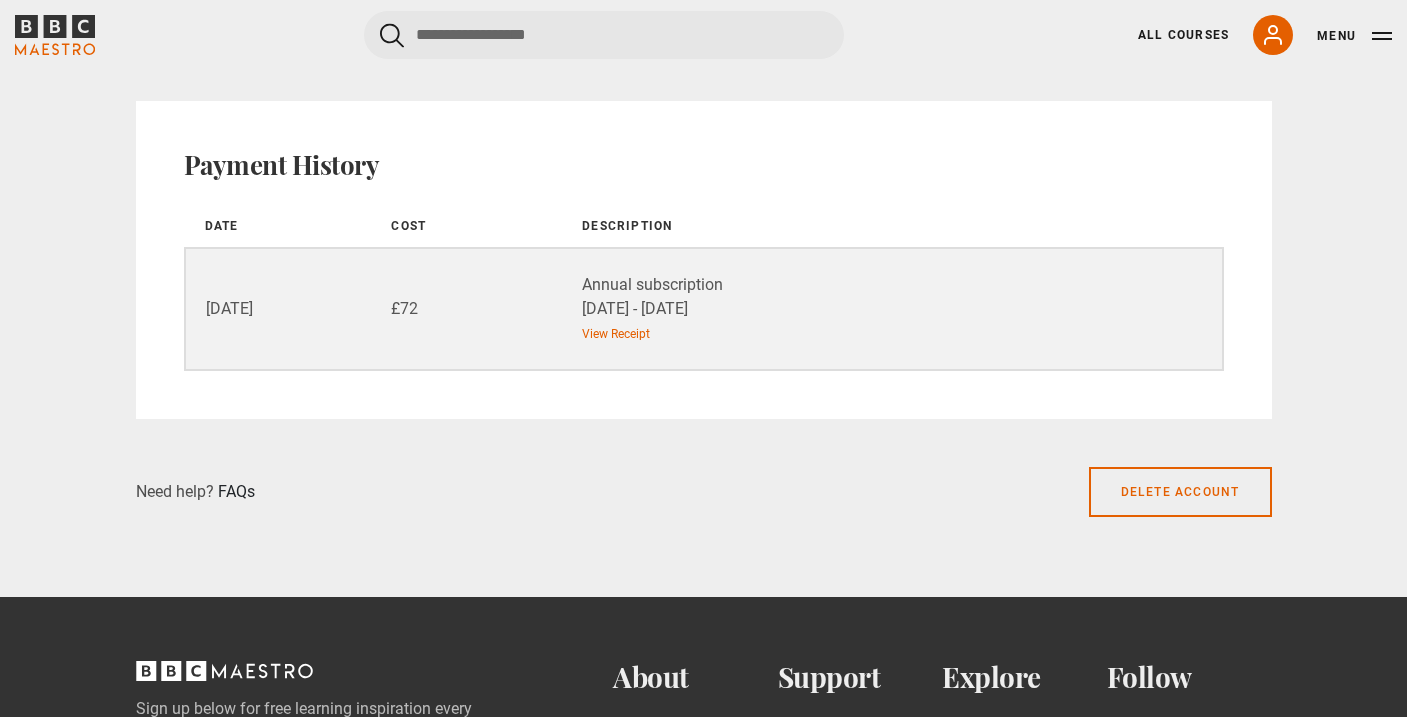 click on "FAQs" at bounding box center [236, 492] 